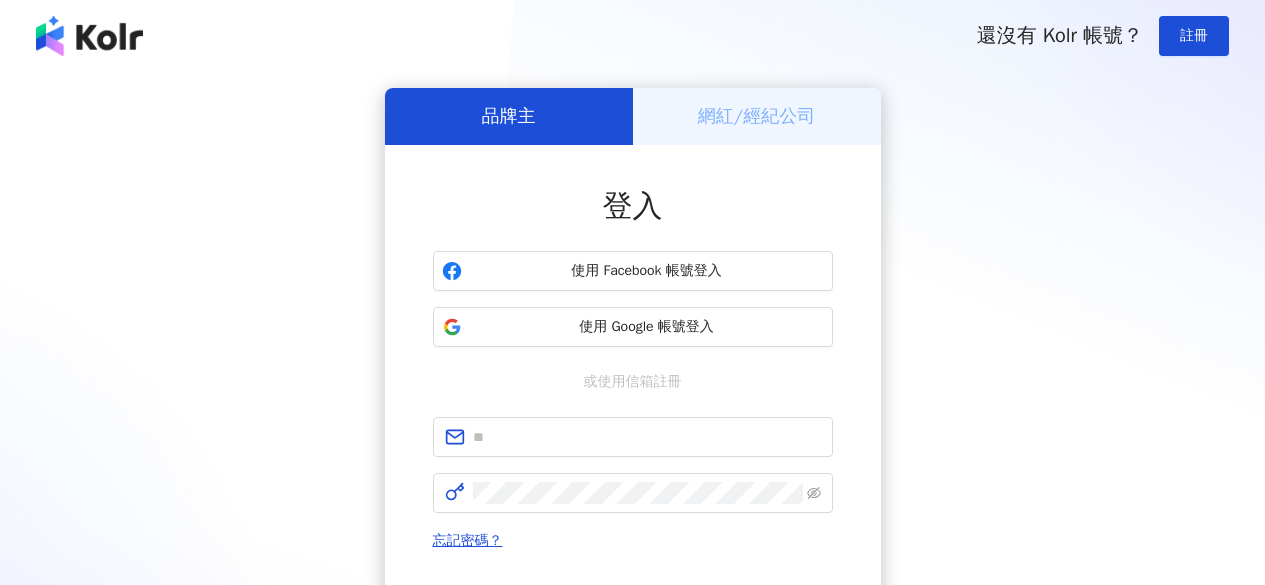 scroll, scrollTop: 0, scrollLeft: 0, axis: both 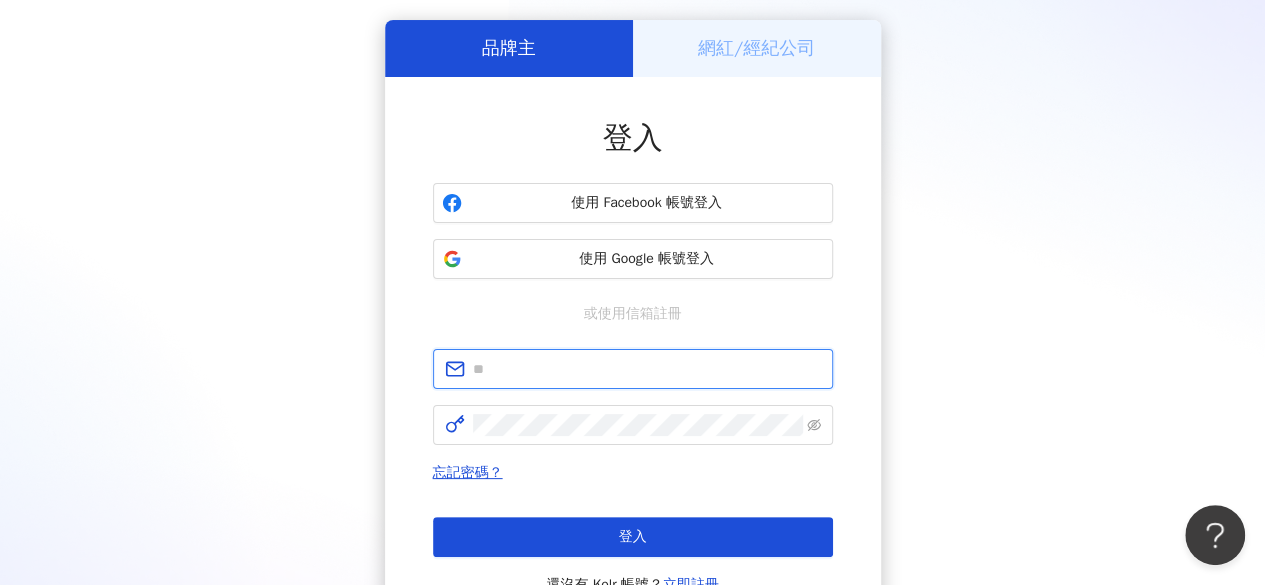 click at bounding box center [647, 369] 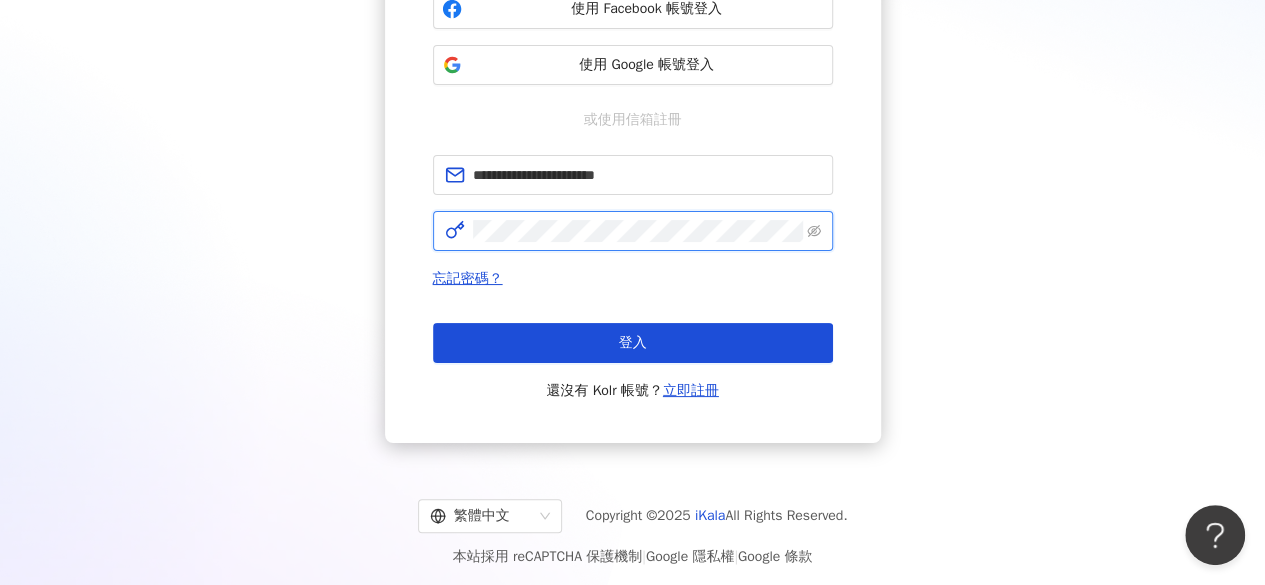 scroll, scrollTop: 268, scrollLeft: 0, axis: vertical 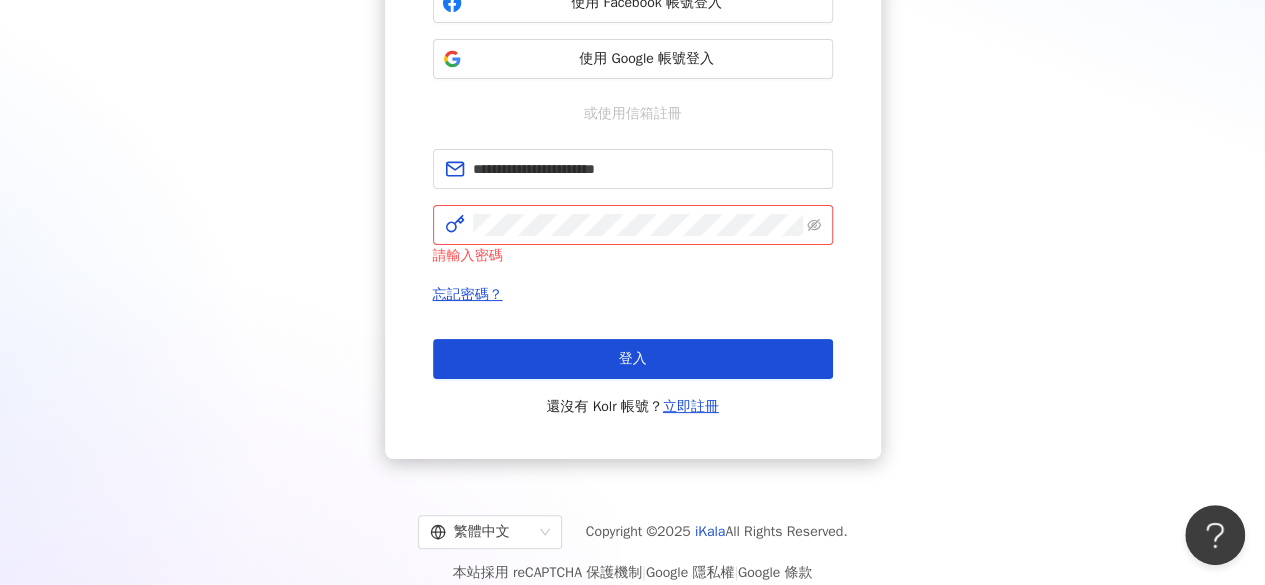 click on "**********" at bounding box center [632, 139] 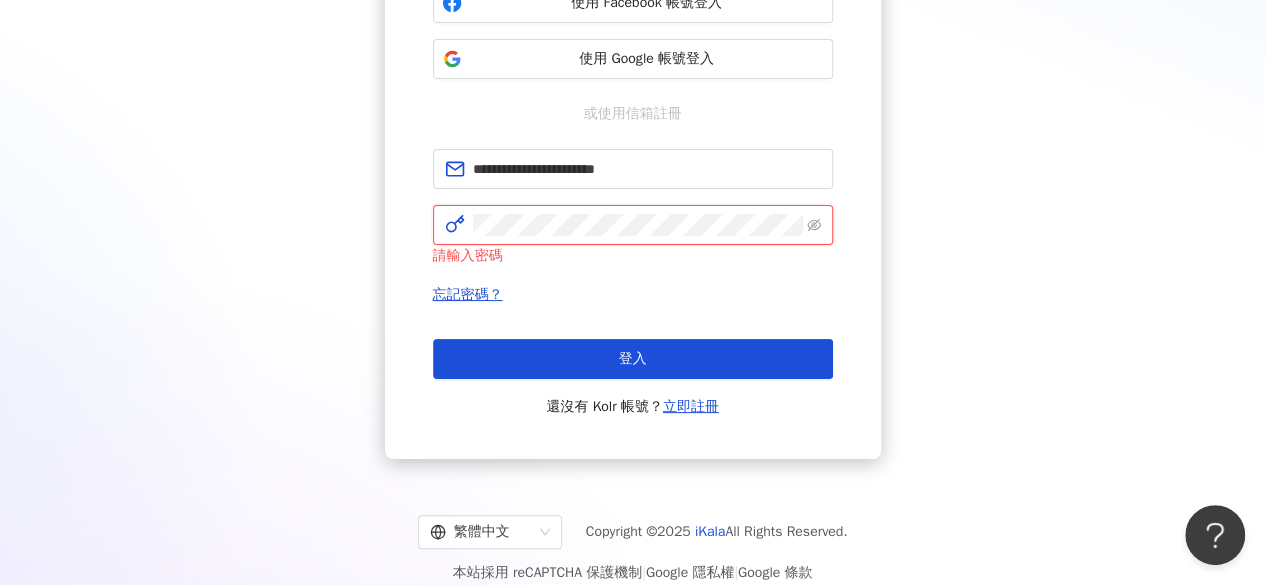 click on "登入" at bounding box center (633, 359) 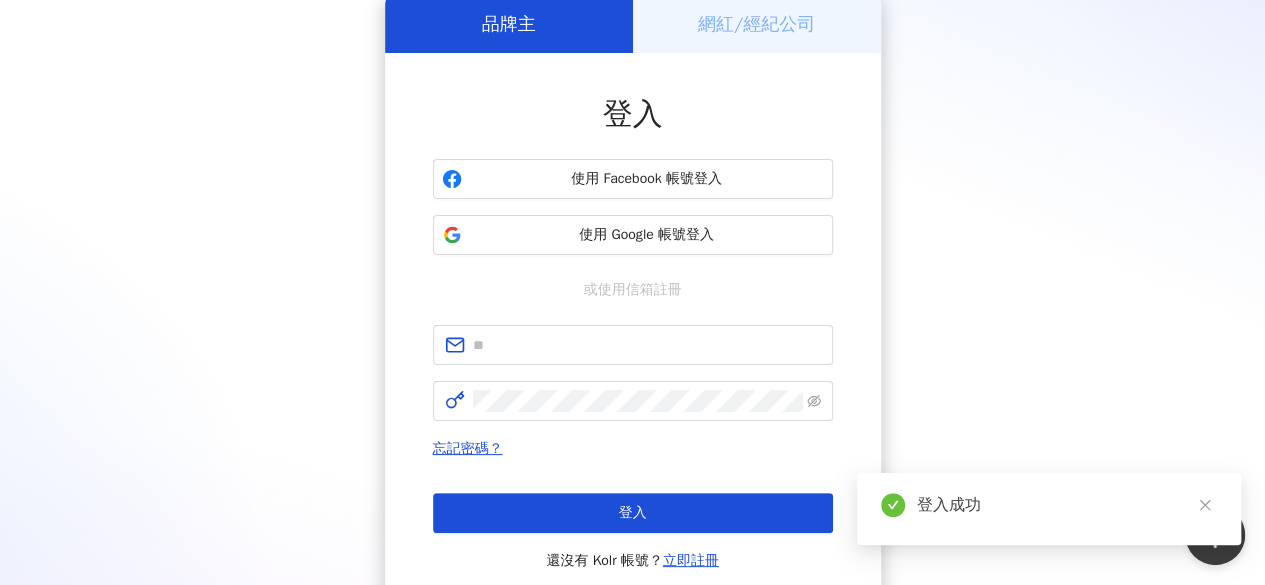 scroll, scrollTop: 268, scrollLeft: 0, axis: vertical 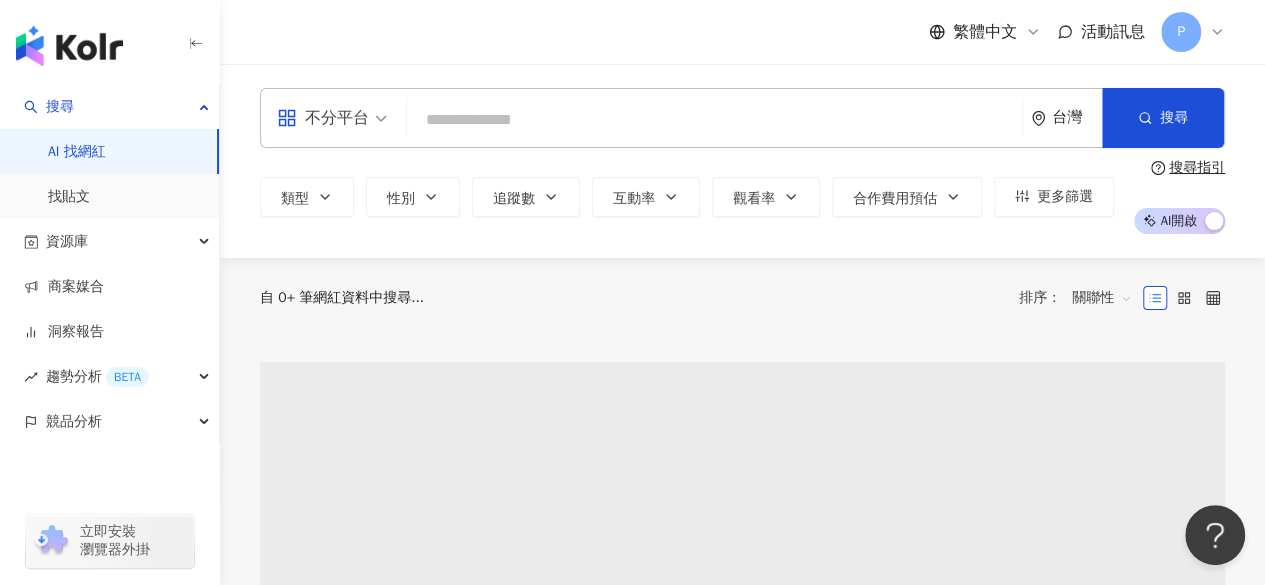 click on "自 0+ 筆網紅資料中搜尋... 排序： 關聯性" at bounding box center [742, 298] 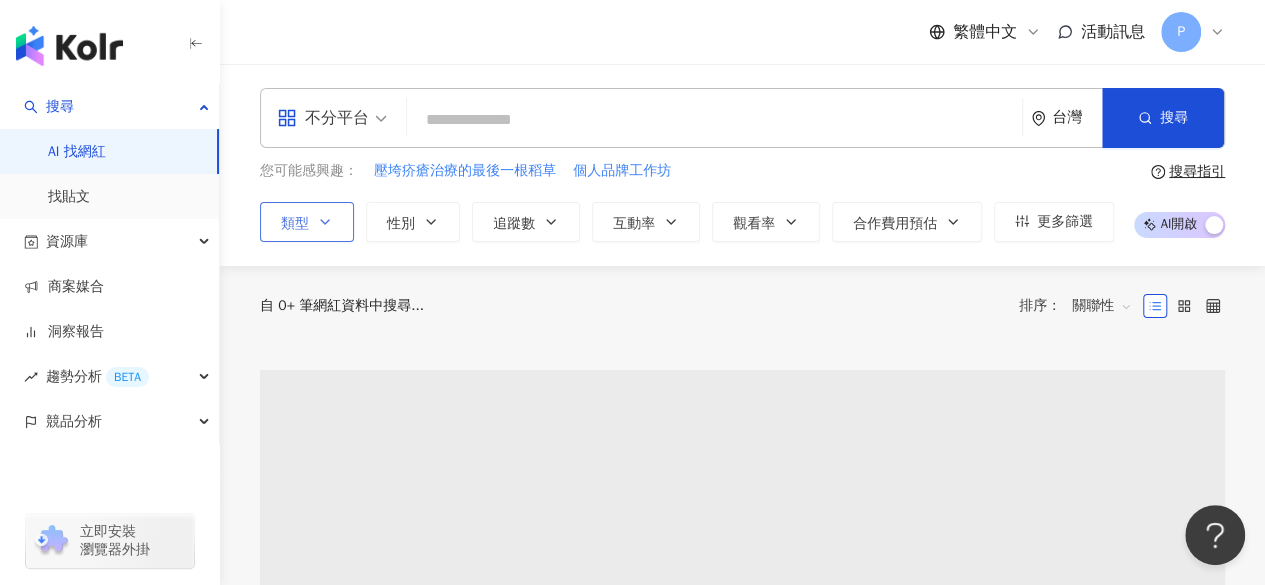click 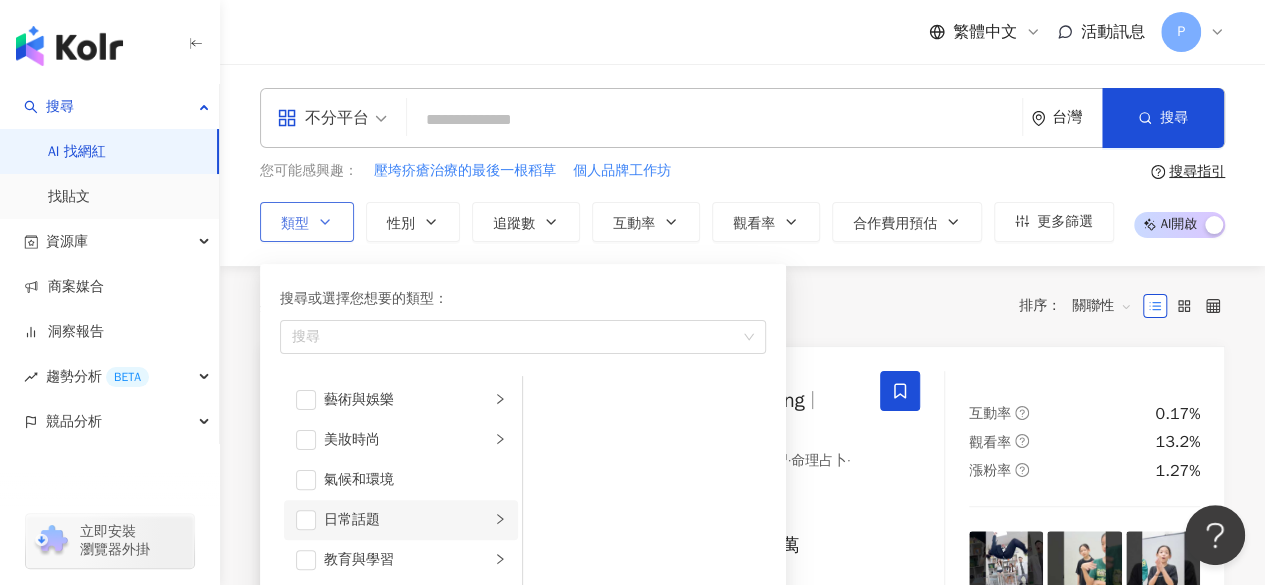 scroll, scrollTop: 100, scrollLeft: 0, axis: vertical 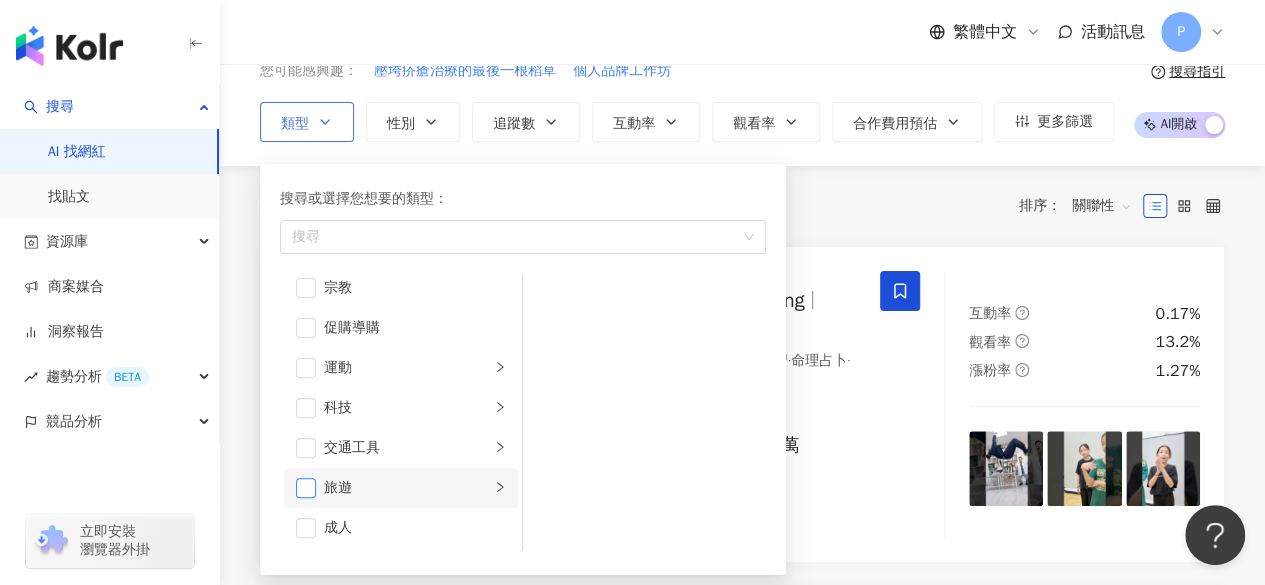 click at bounding box center (306, 488) 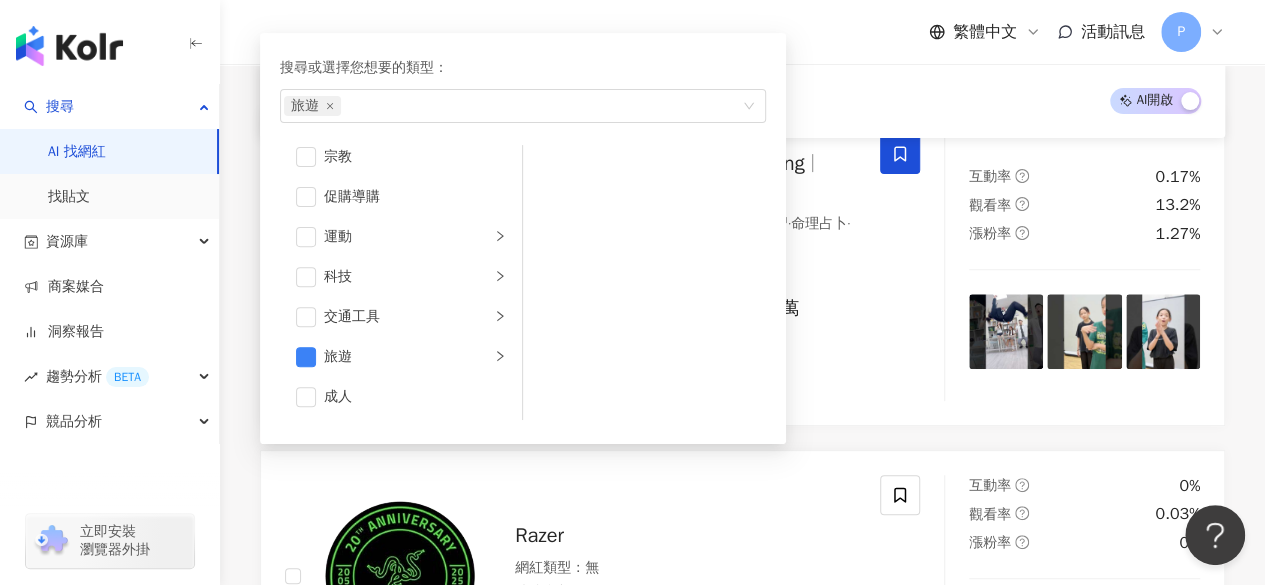 scroll, scrollTop: 200, scrollLeft: 0, axis: vertical 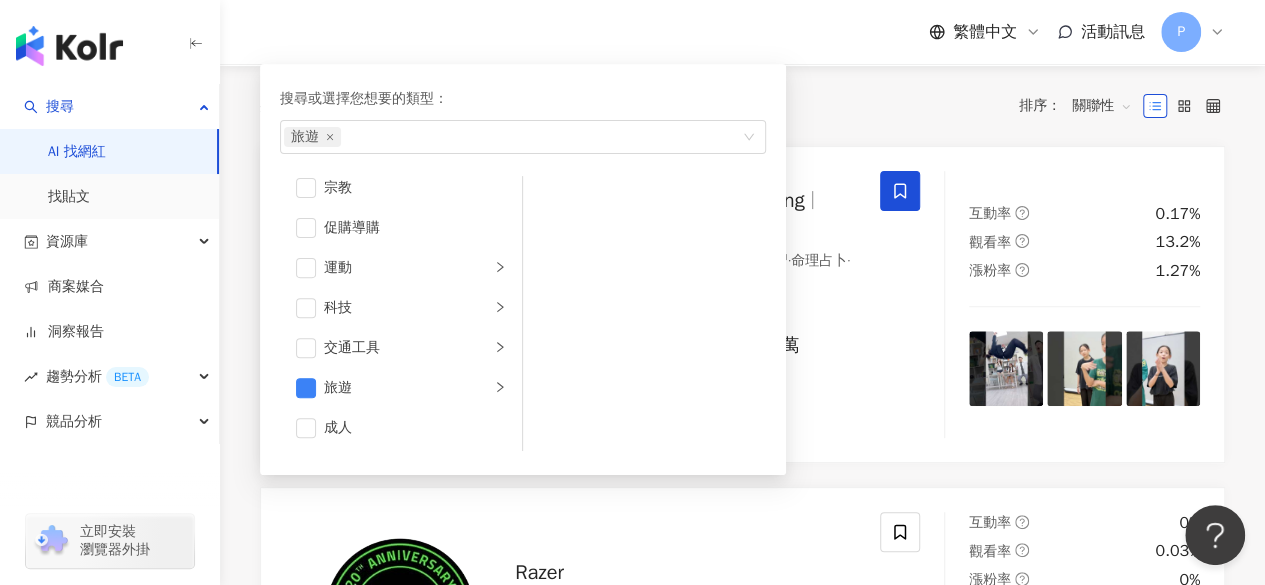 click on "共  10,000+  筆 排序： 關聯性 吳奇軒 Wu Hsuan 奇軒Tricking tricking_wu 網紅類型 ： 藝術與娛樂  ·  日常話題  ·  教育與學習  ·  命理占卜  ·  遊戲  ·  運動  ·  交通工具 總追蹤數 ： 20,243,481 77.1萬 12.7萬 1,570萬 tiktok-icon 350萬 14.6萬 找相似 互動率 0.17% 觀看率 13.2% 漲粉率 1.27% Razer 網紅類型 ： 無 總追蹤數 ： 10,848,226 1,084.8萬 互動率 0% 觀看率 0.03% 漲粉率 0% Jay Chou 周杰倫 網紅類型 ： 田徑、馬拉松  ·  流行音樂  ·  藝術與娛樂  ·  日常話題  ·  音樂  ·  運動 總追蹤數 ： 18,057,115 1,051.2萬 434.5萬 320萬 找相似 互動率 0.99% 觀看率 16.8% 漲粉率 2.7% 李毓芬 Tia 網紅類型 ： 無 總追蹤數 ： 12,348,674 978.1萬 256.7萬 找相似 互動率 3.08% 觀看率 0% 漲粉率 -7.09% Travel Thirsty  網紅類型 ： 日常話題  ·  美食 總追蹤數 ： 10,299,342 1.9萬 214萬 814萬 找相似 互動率 0.04% 觀看率 5.99% 漲粉率 0.25% 網紅類型" at bounding box center (742, 2067) 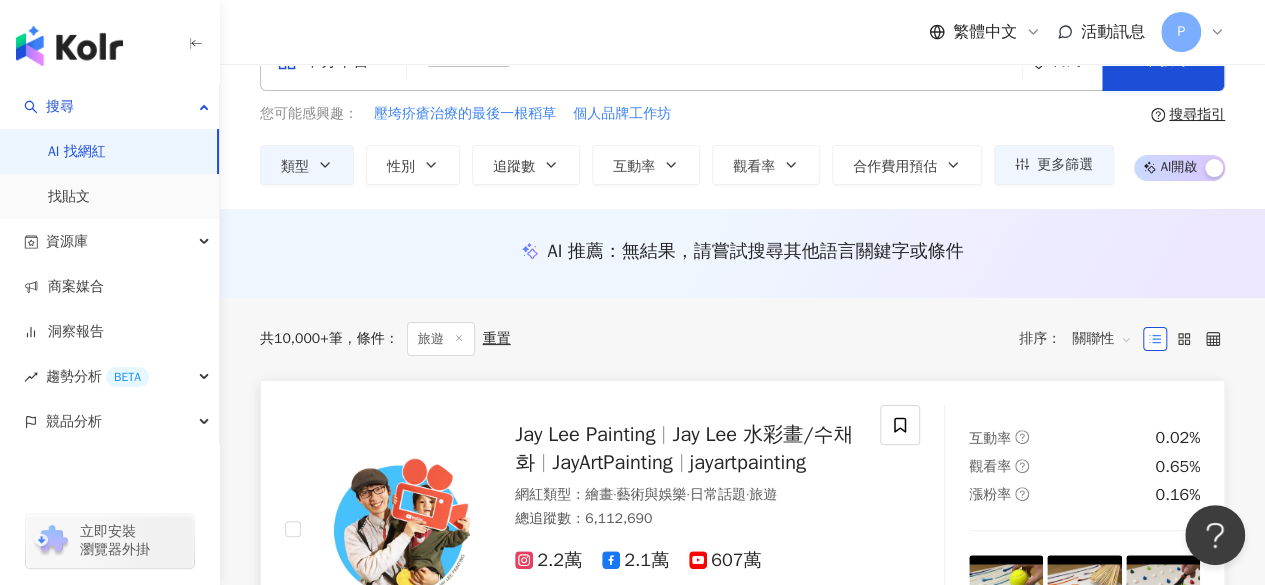 scroll, scrollTop: 0, scrollLeft: 0, axis: both 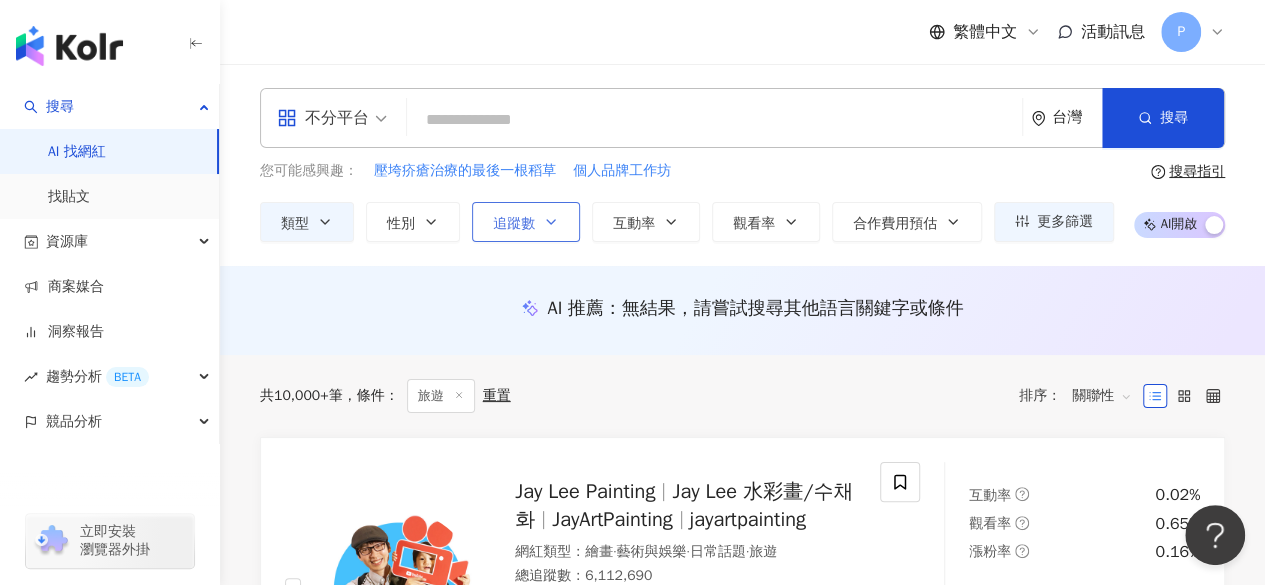click 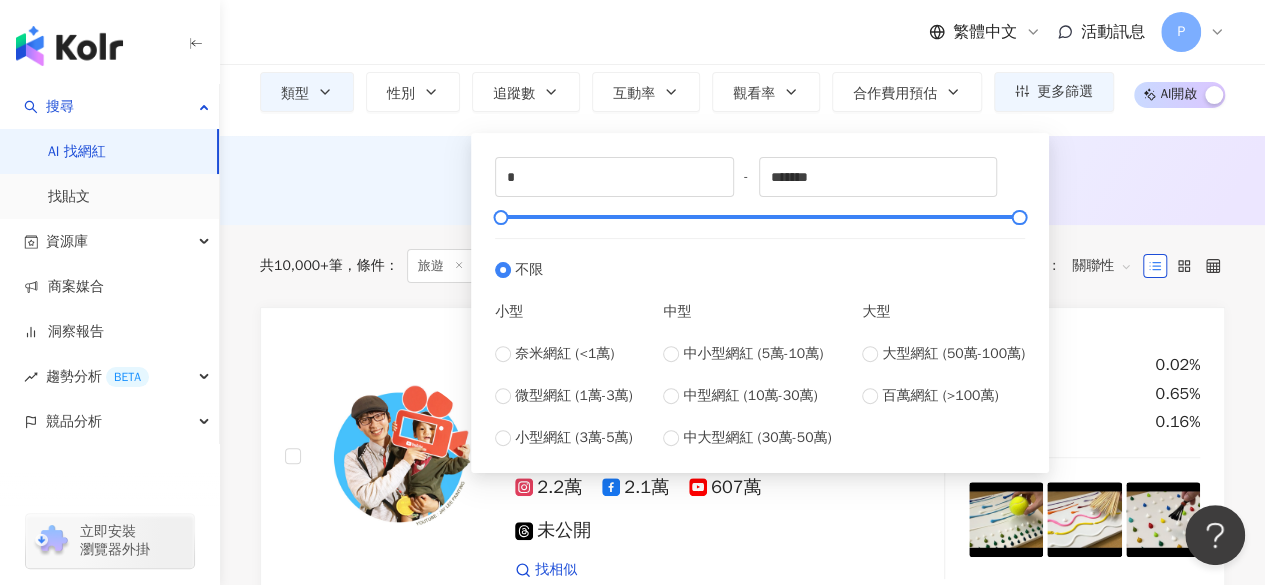 scroll, scrollTop: 100, scrollLeft: 0, axis: vertical 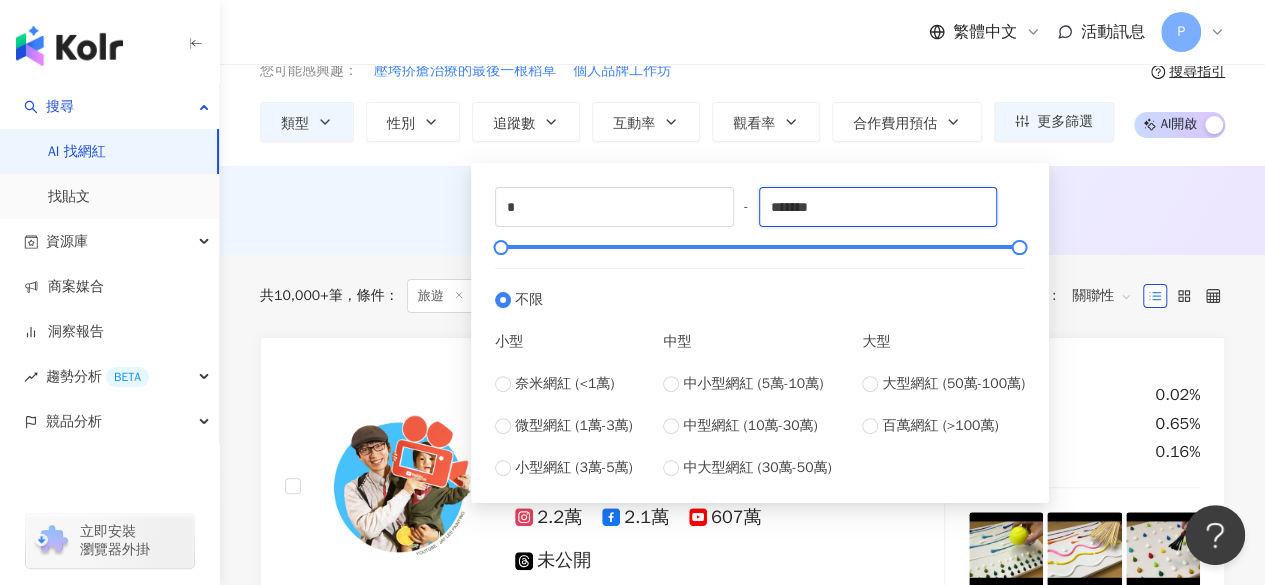 drag, startPoint x: 793, startPoint y: 208, endPoint x: 762, endPoint y: 211, distance: 31.144823 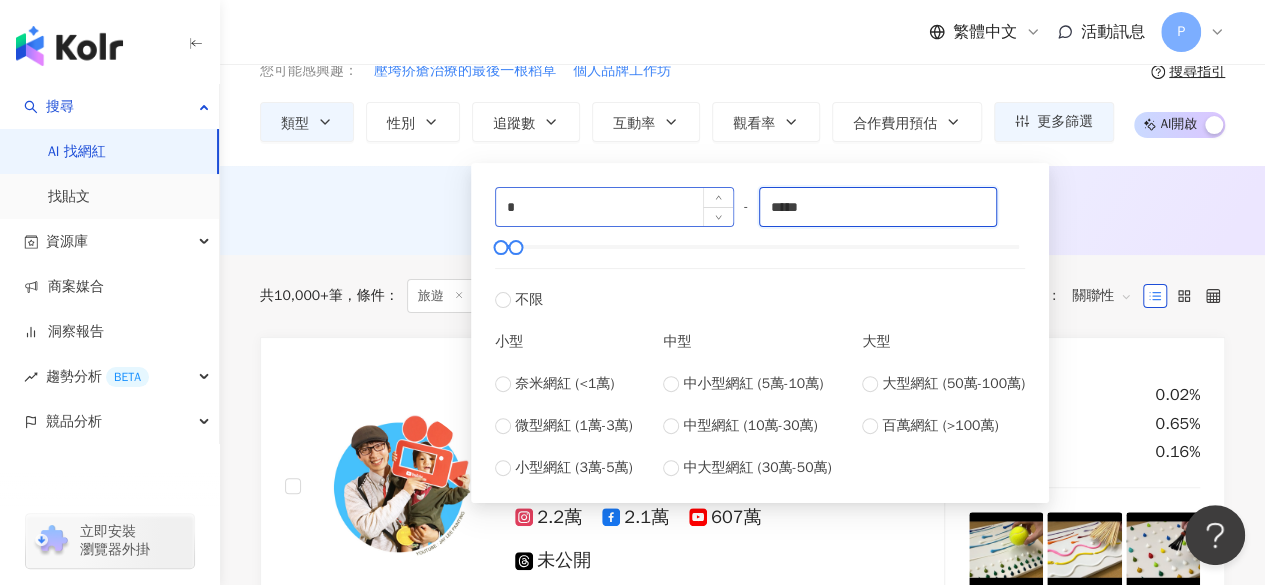 type on "*****" 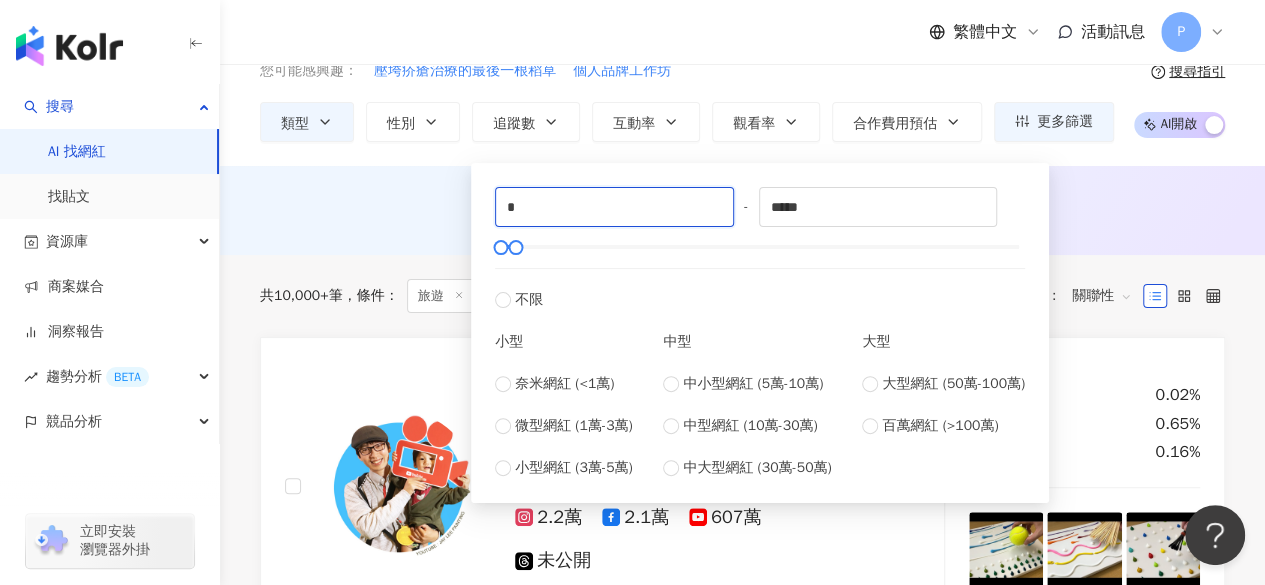 drag, startPoint x: 515, startPoint y: 205, endPoint x: 484, endPoint y: 202, distance: 31.144823 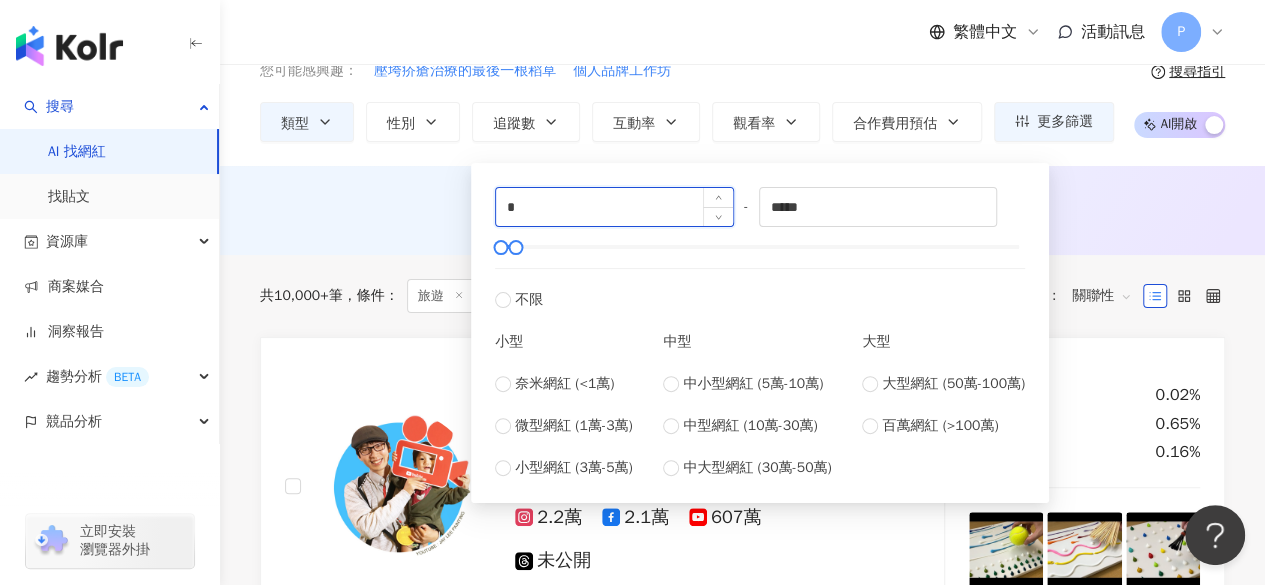 click on "*" at bounding box center [614, 207] 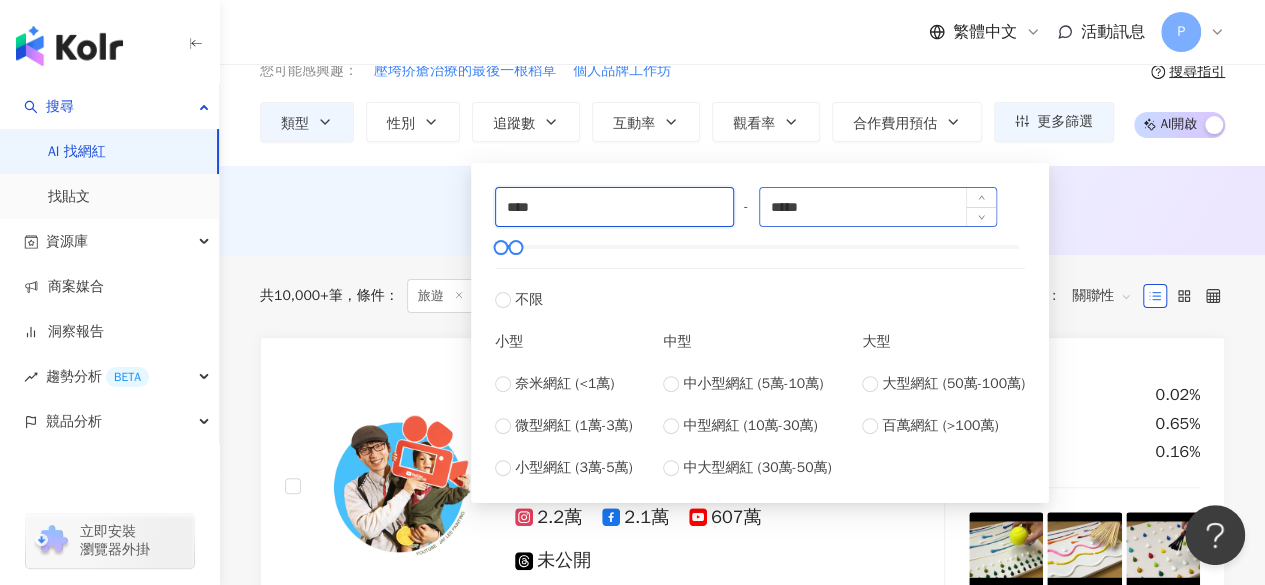 type on "****" 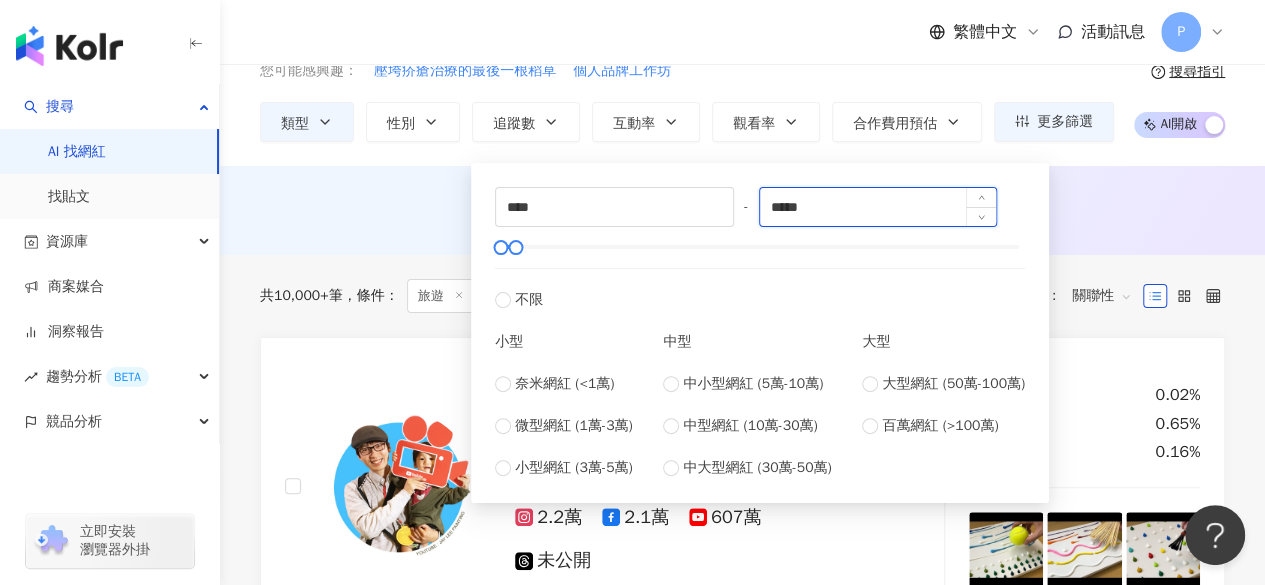 click on "*****" at bounding box center (878, 207) 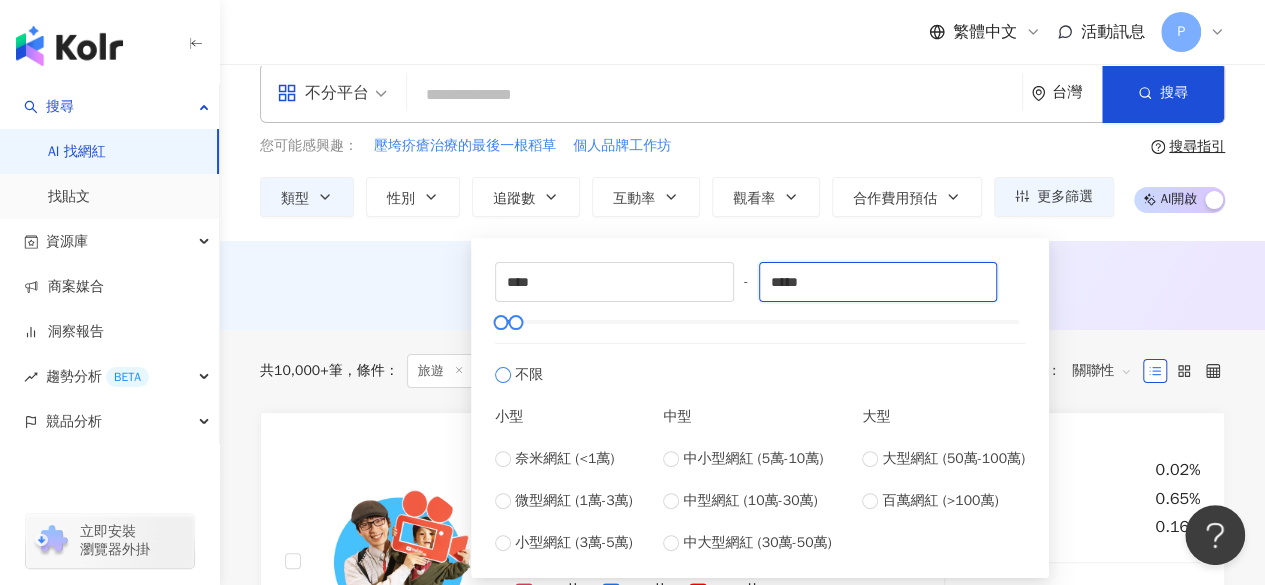 scroll, scrollTop: 0, scrollLeft: 0, axis: both 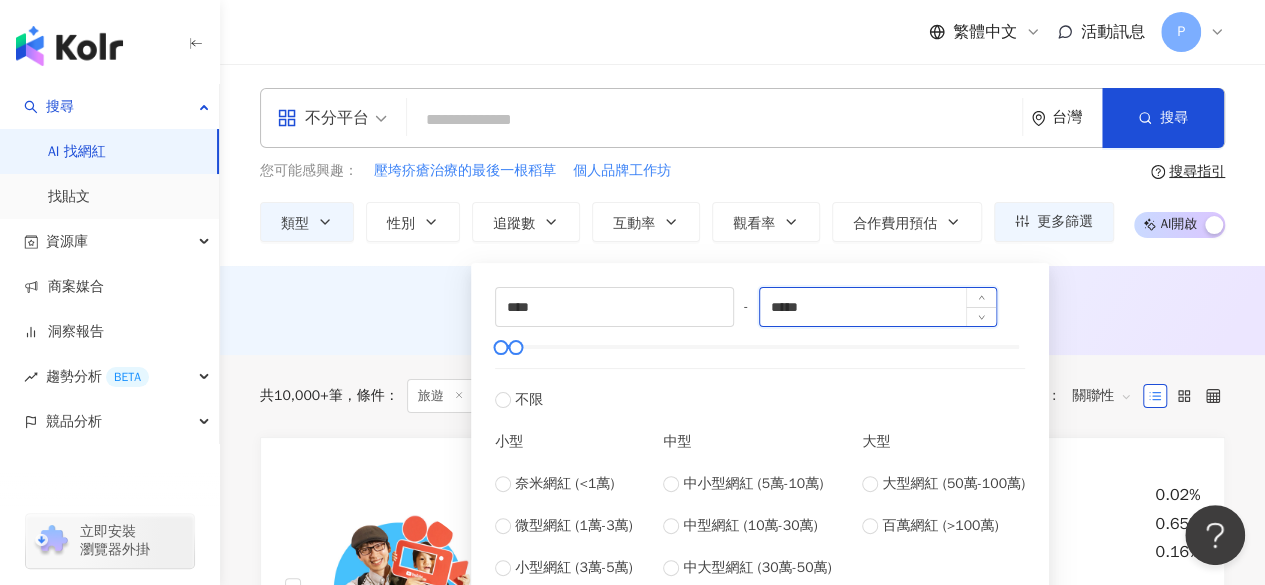 click on "*****" at bounding box center (878, 307) 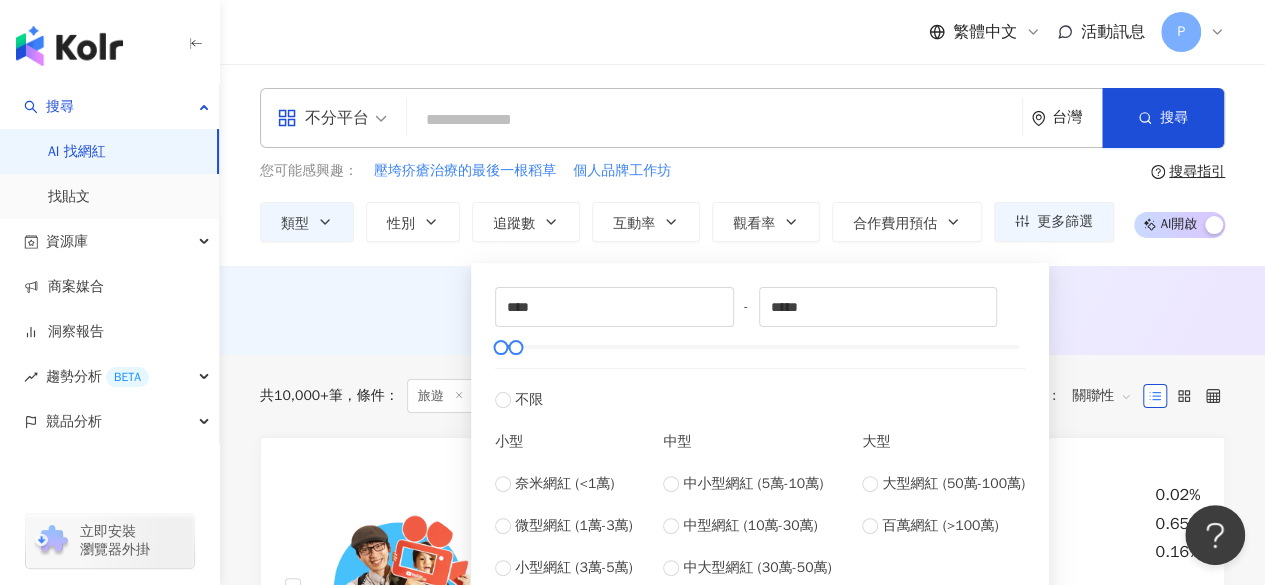 click on "AI 推薦 ： 無結果，請嘗試搜尋其他語言關鍵字或條件" at bounding box center [742, 308] 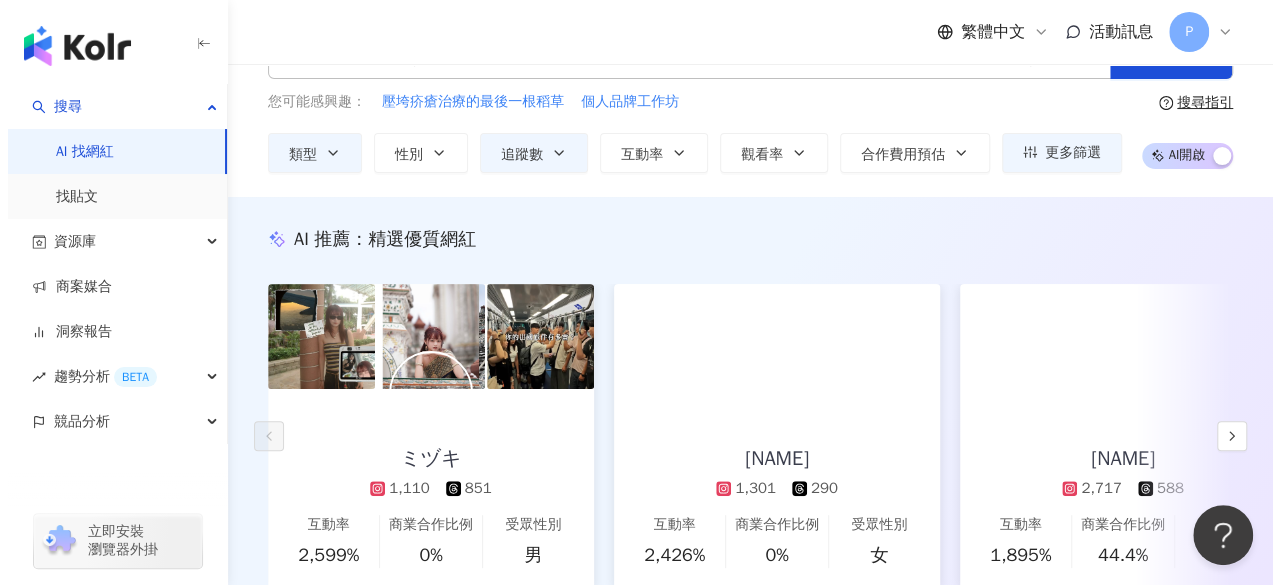 scroll, scrollTop: 0, scrollLeft: 0, axis: both 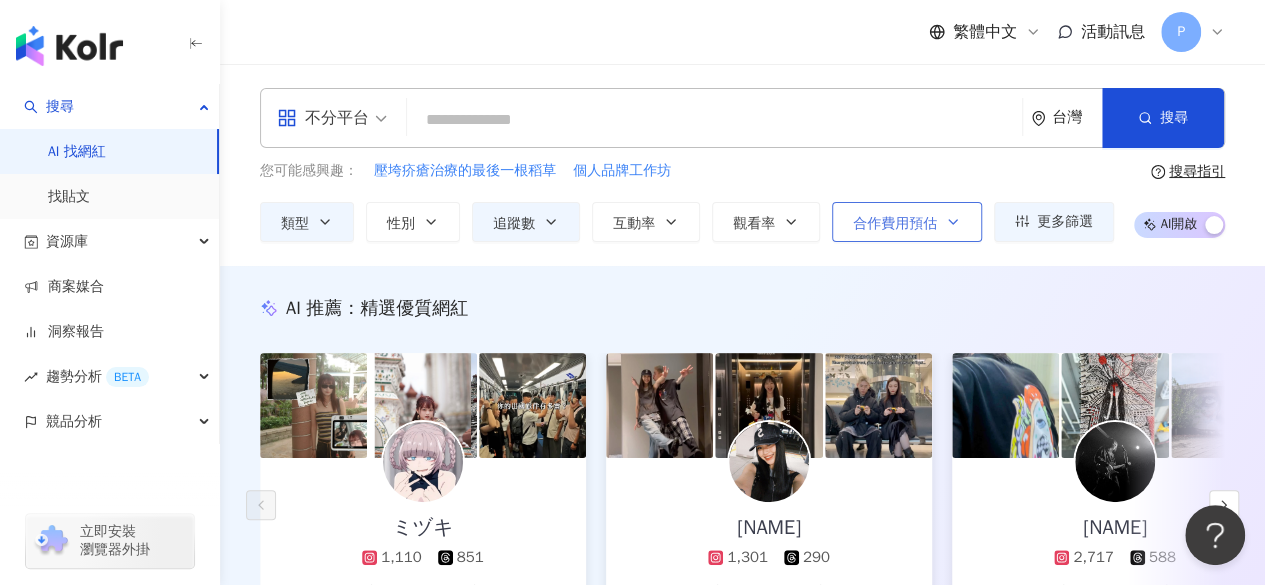 click 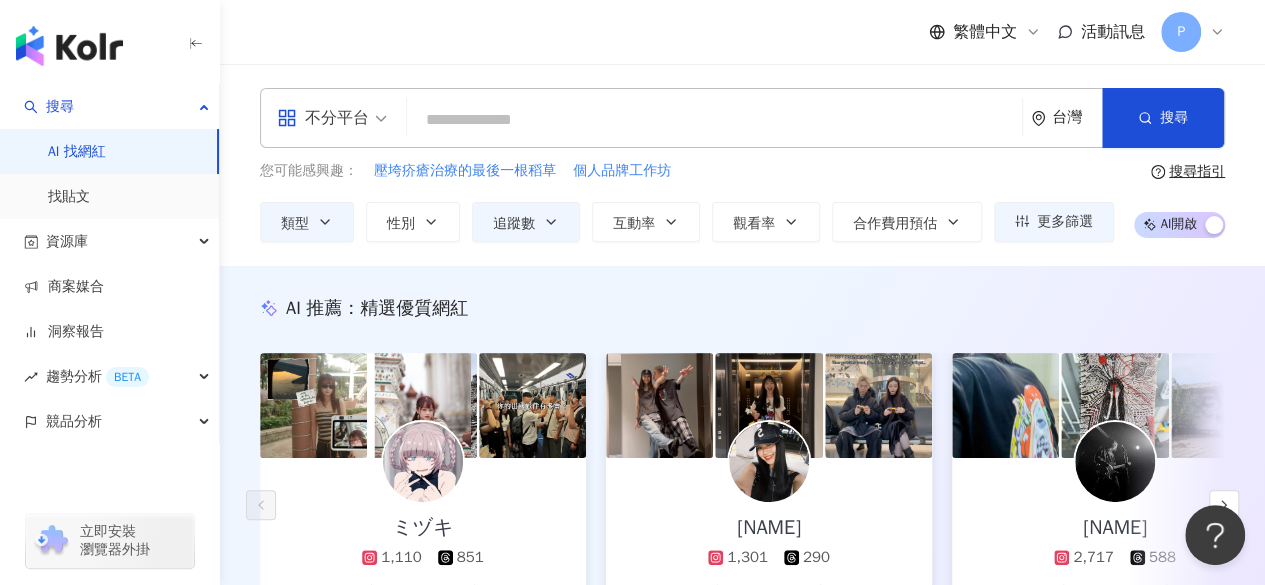 click on "不分平台 台灣 搜尋 您可能感興趣： 壓垮疥瘡治療的最後一根稻草  個人品牌工作坊  類型 性別 追蹤數 互動率 觀看率 合作費用預估  更多篩選 ****  -  ***** 不限 小型 奈米網紅 (<1萬) 微型網紅 (1萬-3萬) 小型網紅 (3萬-5萬) 中型 中小型網紅 (5萬-10萬) 中型網紅 (10萬-30萬) 中大型網紅 (30萬-50萬) 大型 大型網紅 (50萬-100萬) 百萬網紅 (>100萬) 選擇合作費用預估  ： 幣別 ： 新台幣 ( TWD ) 不限 限制金額 $ *  -  $ ******* 搜尋指引 AI  開啟 AI  關閉" at bounding box center [742, 165] 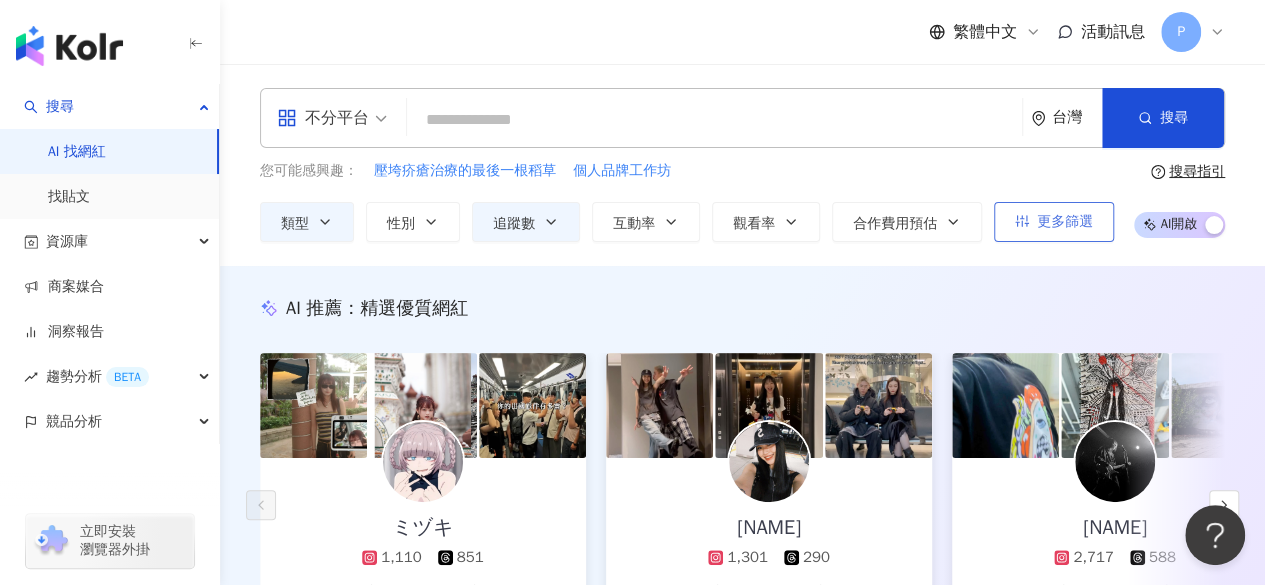 click on "更多篩選" at bounding box center [1065, 222] 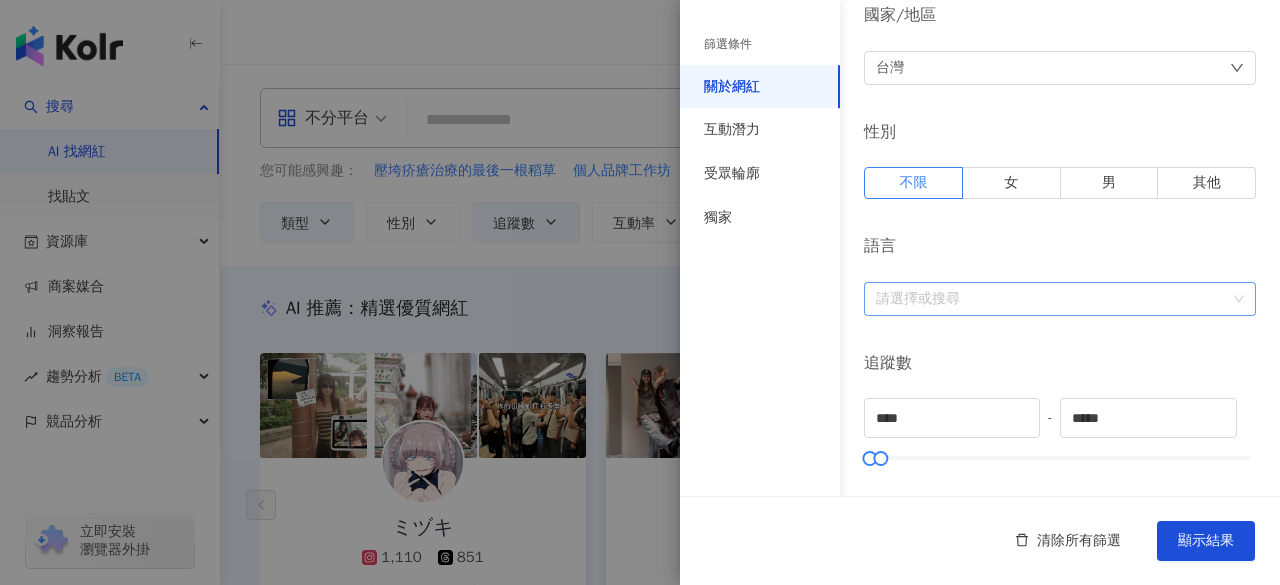 scroll, scrollTop: 300, scrollLeft: 0, axis: vertical 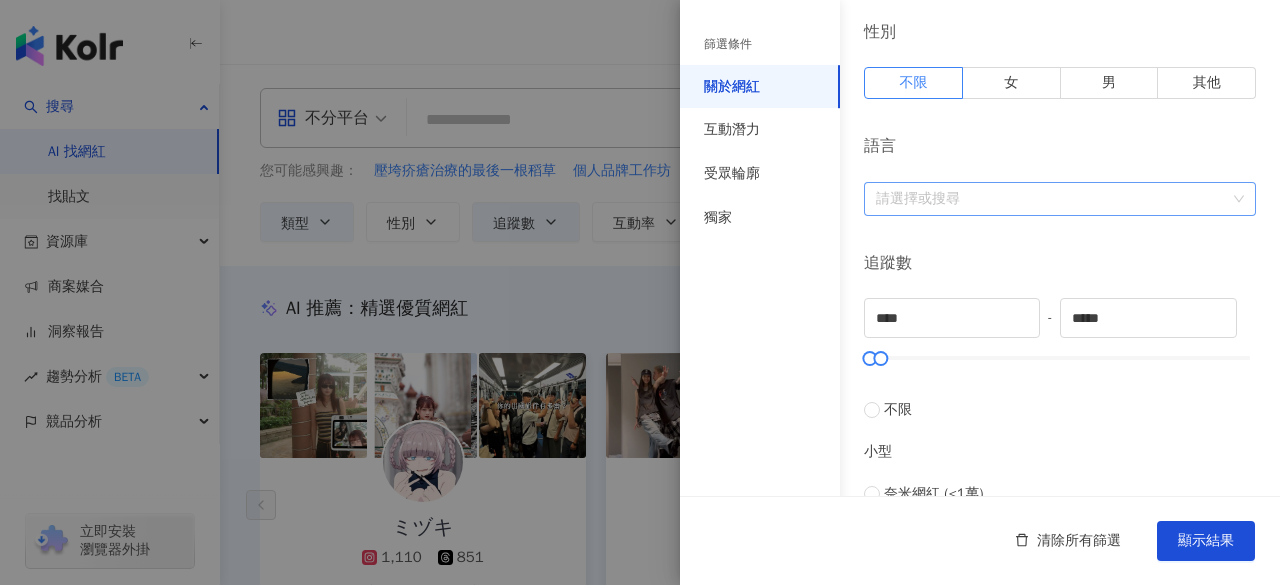 click on "請選擇或搜尋" at bounding box center [1060, 199] 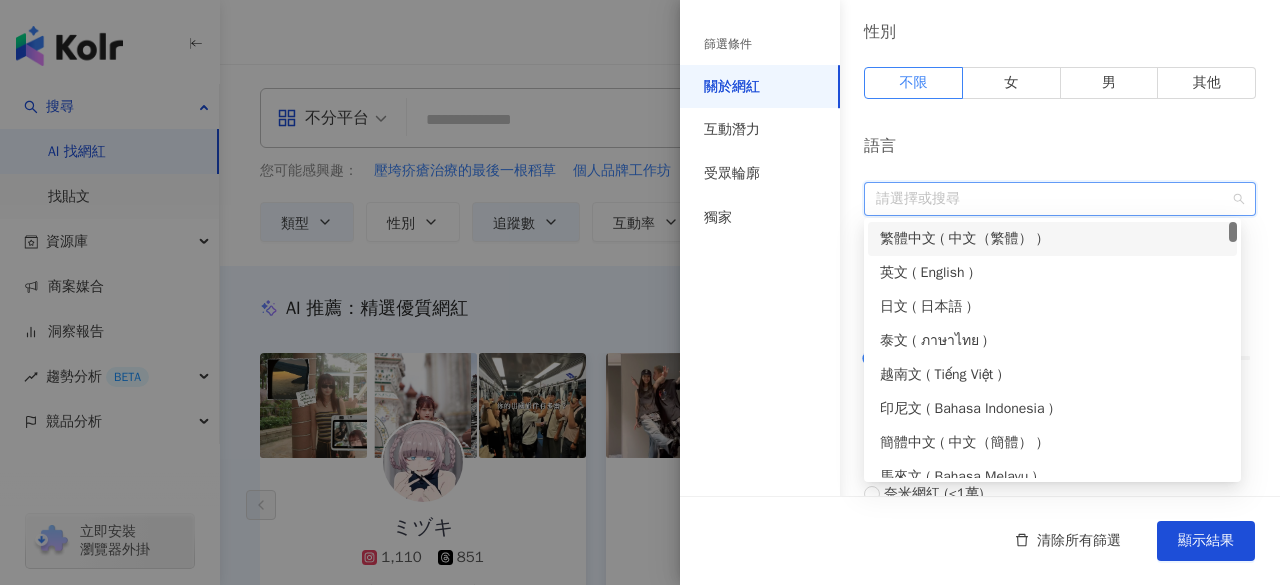 click on "繁體中文 ( 中文（繁體） )" at bounding box center [1052, 239] 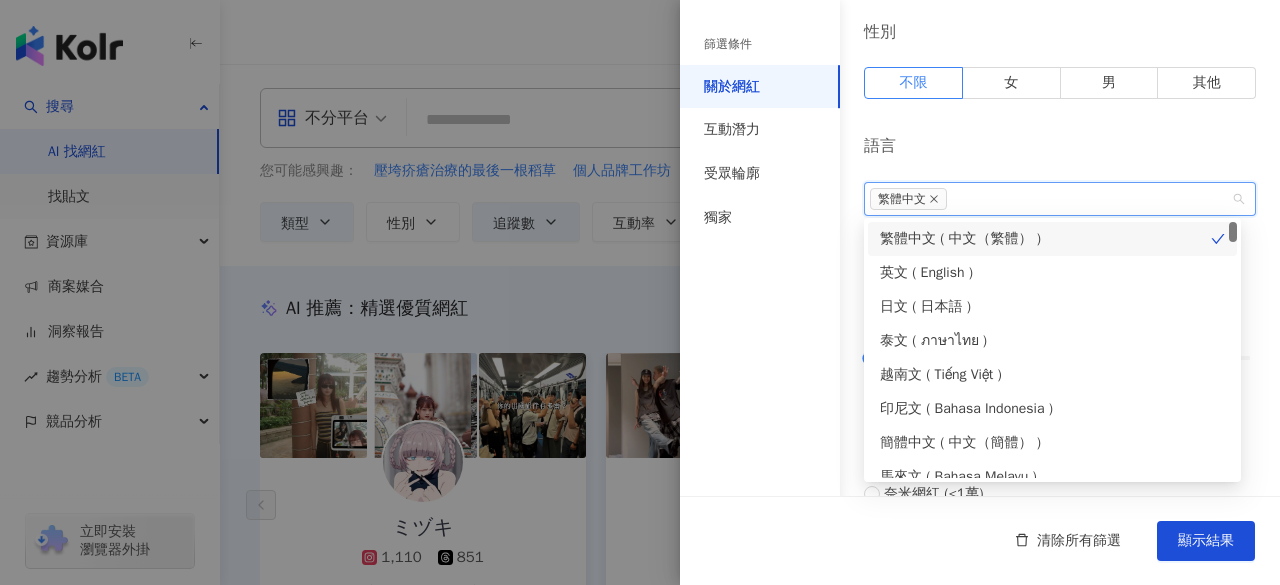 click on "關於網紅 類型  ( 請選擇您想要的類型 ) 旅遊 國家/地區 台灣 性別 不限 女 男 其他 語言   繁體中文   追蹤數 ****  -  ***** 不限 小型 奈米網紅 (<1萬) 微型網紅 (1萬-3萬) 小型網紅 (3萬-5萬) 中型 中小型網紅 (5萬-10萬) 中型網紅 (10萬-30萬) 中大型網紅 (30萬-50萬) 大型 大型網紅 (50萬-100萬) 百萬網紅 (>100萬) 合作費用預估 不限 限制金額 $ *  -  $ ******* 幣別 : 新台幣 TWD" at bounding box center [980, 411] 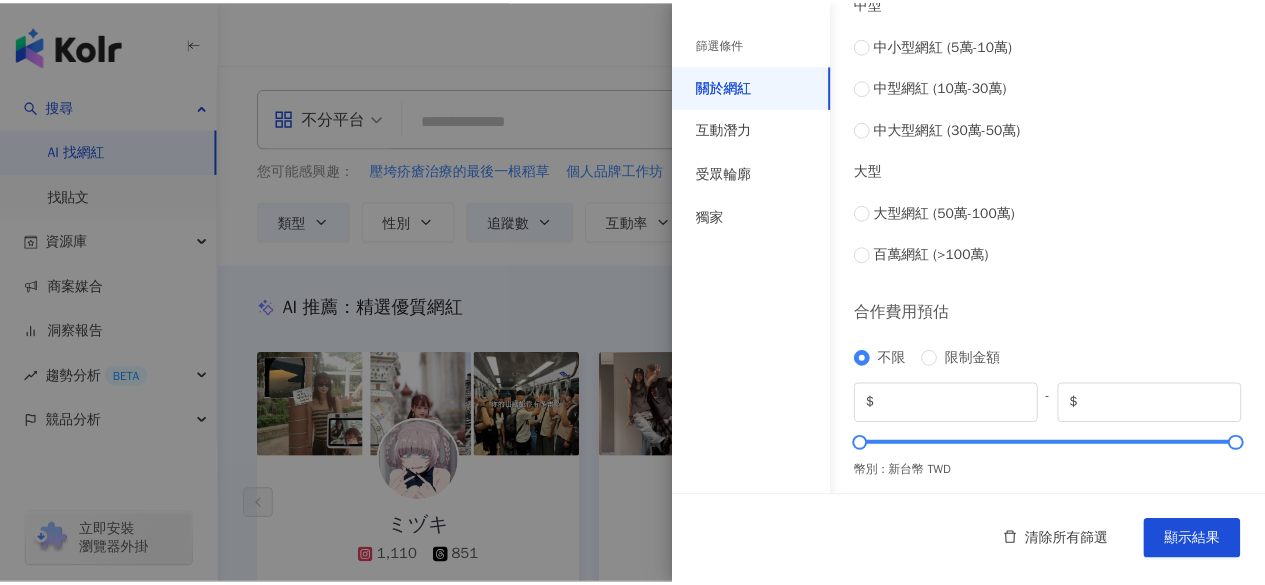 scroll, scrollTop: 921, scrollLeft: 0, axis: vertical 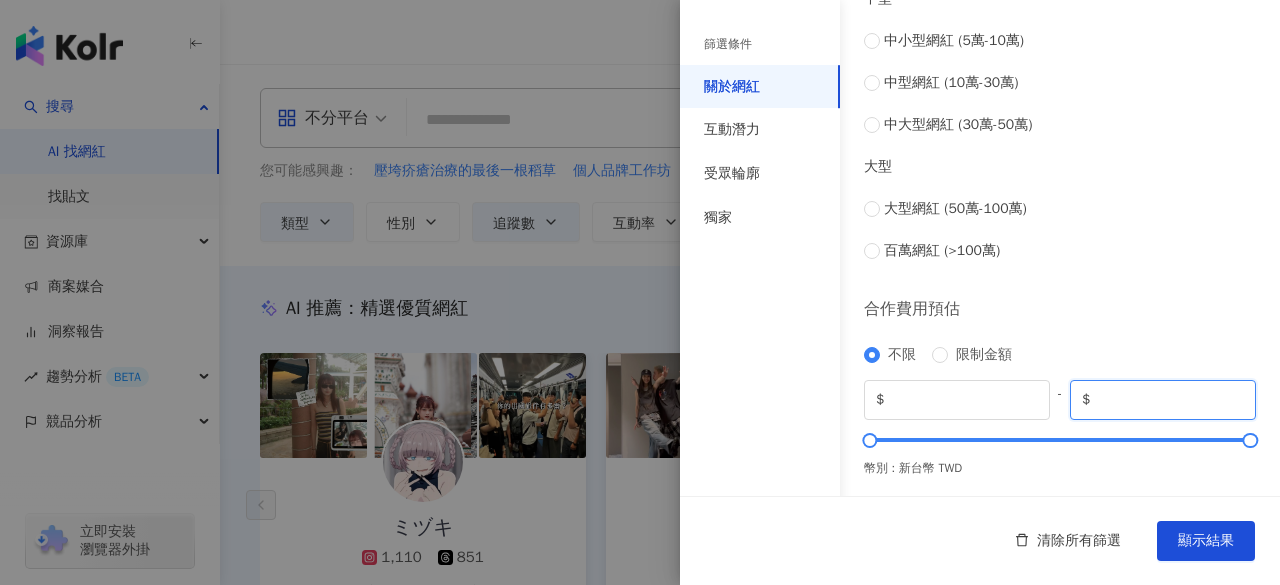 drag, startPoint x: 1106, startPoint y: 396, endPoint x: 1043, endPoint y: 396, distance: 63 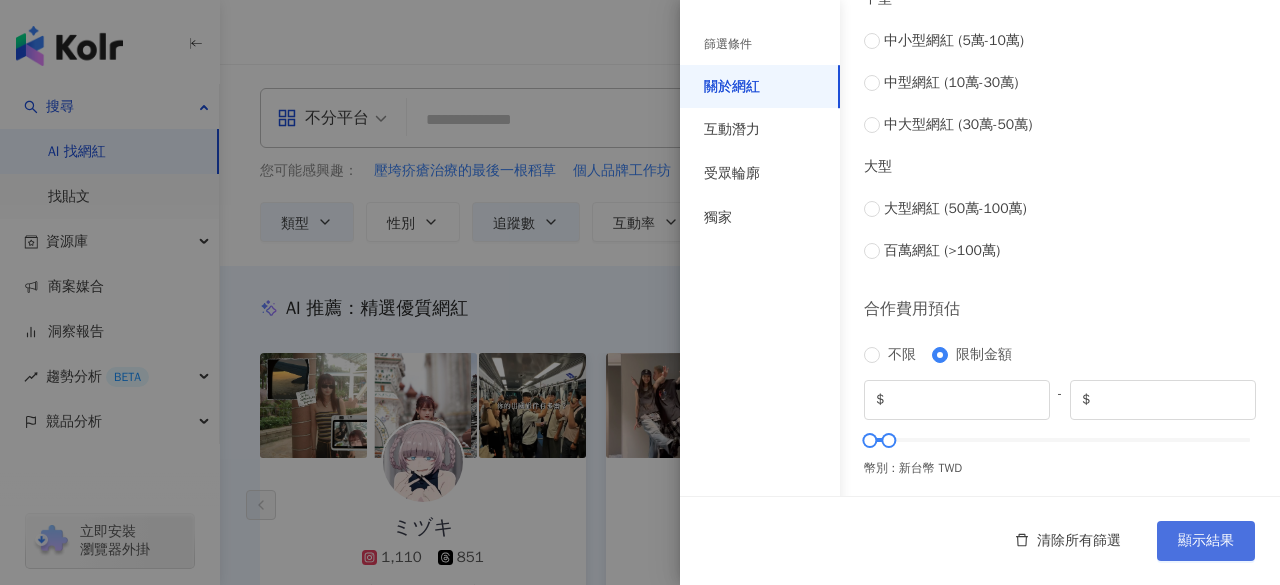 click on "顯示結果" at bounding box center [1206, 541] 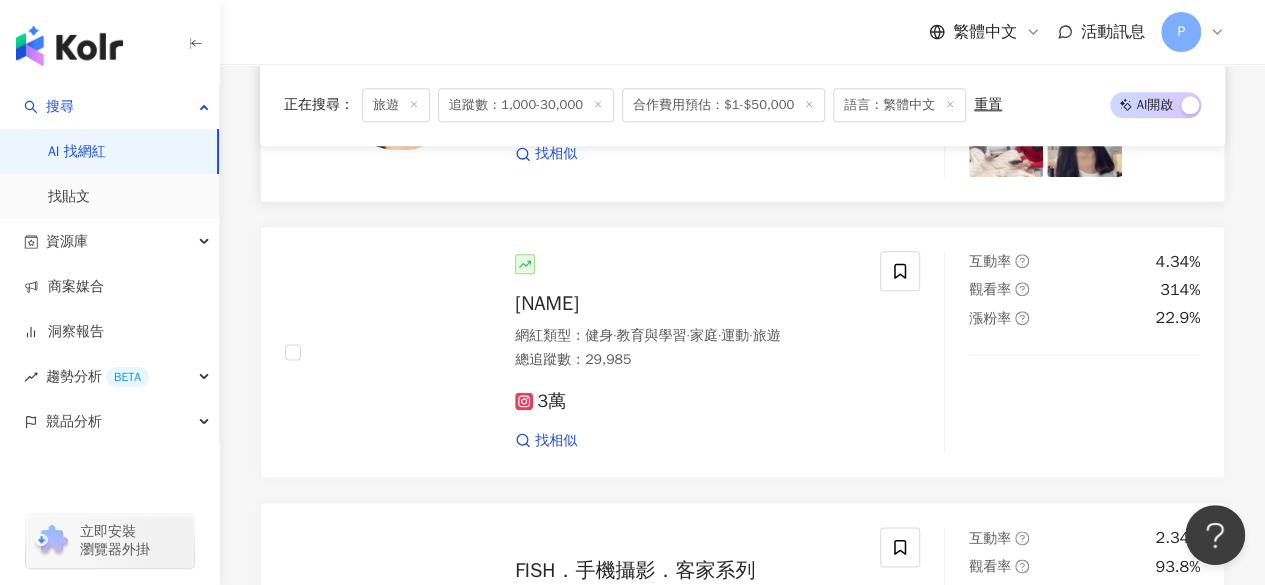 scroll, scrollTop: 1200, scrollLeft: 0, axis: vertical 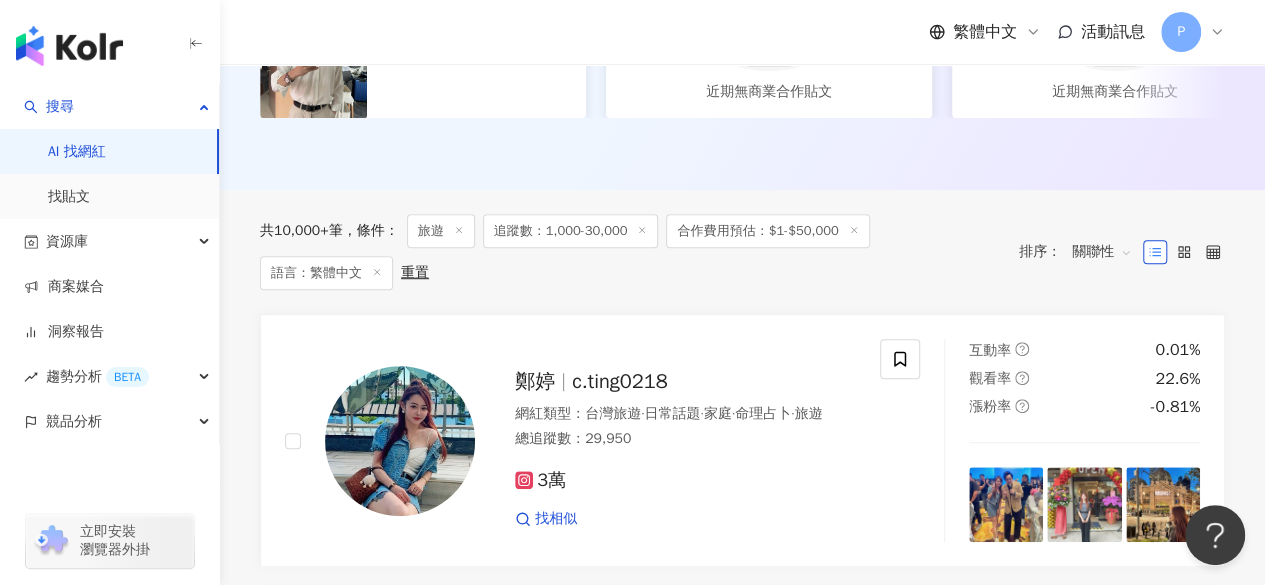 click on "合作費用預估：$1-$50,000" at bounding box center (767, 231) 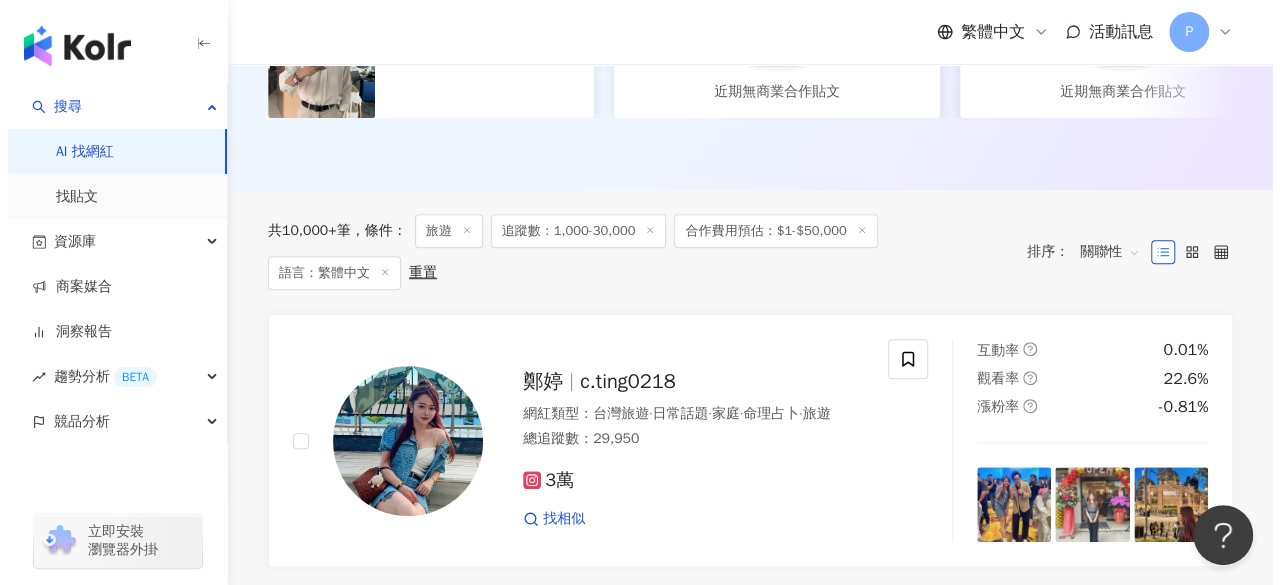 scroll, scrollTop: 0, scrollLeft: 0, axis: both 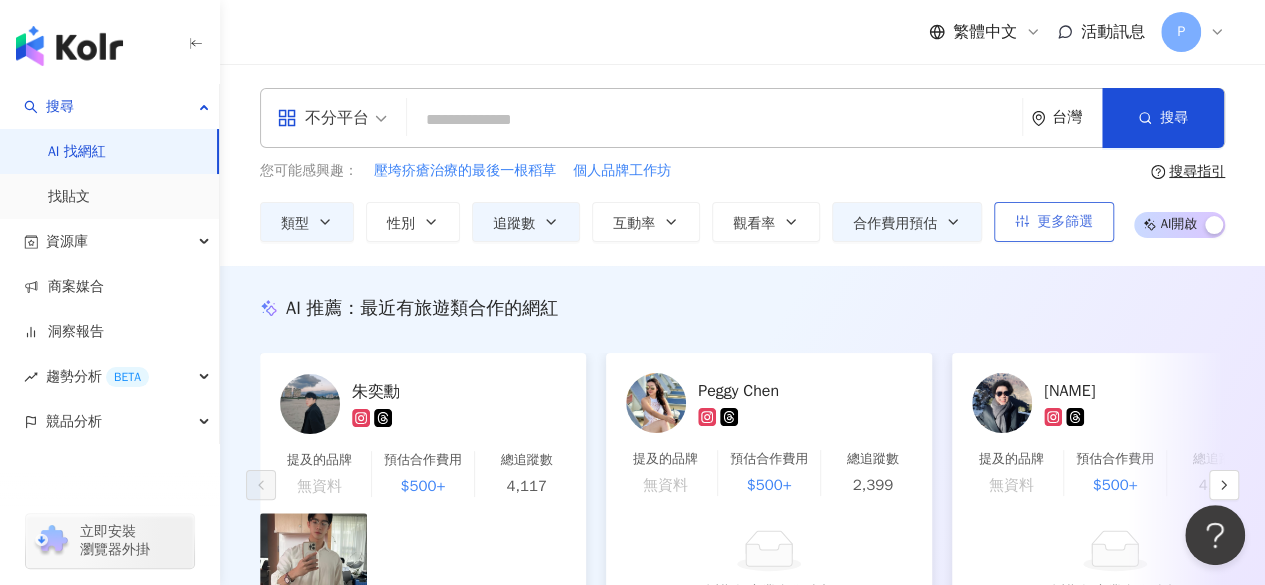 click on "更多篩選" at bounding box center (1065, 222) 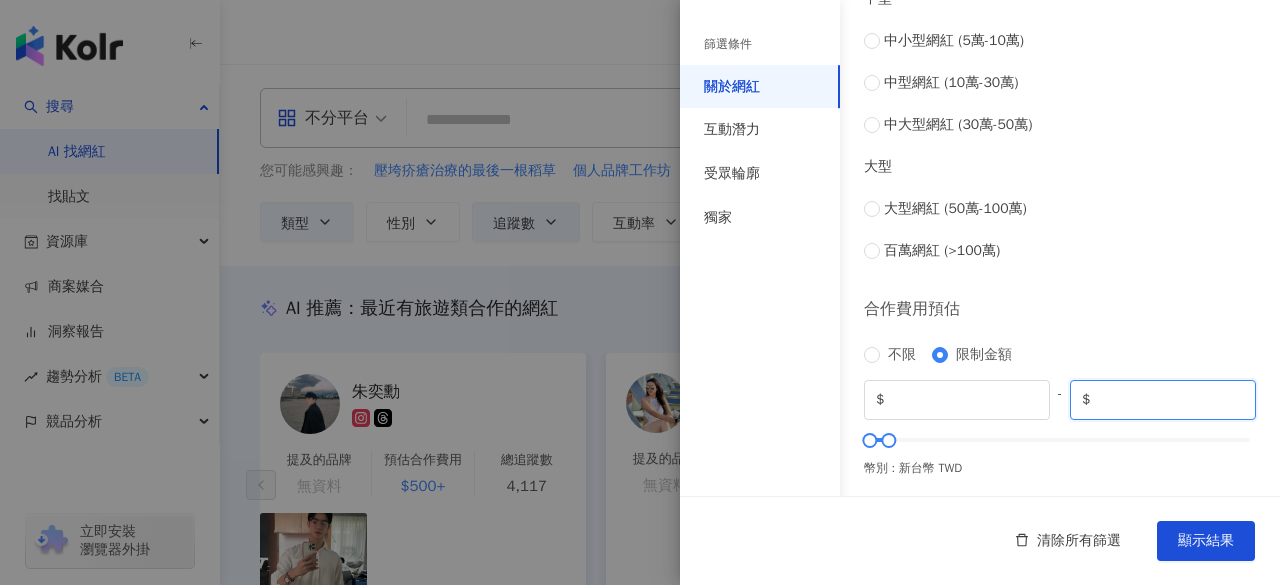 click on "*****" at bounding box center (1169, 400) 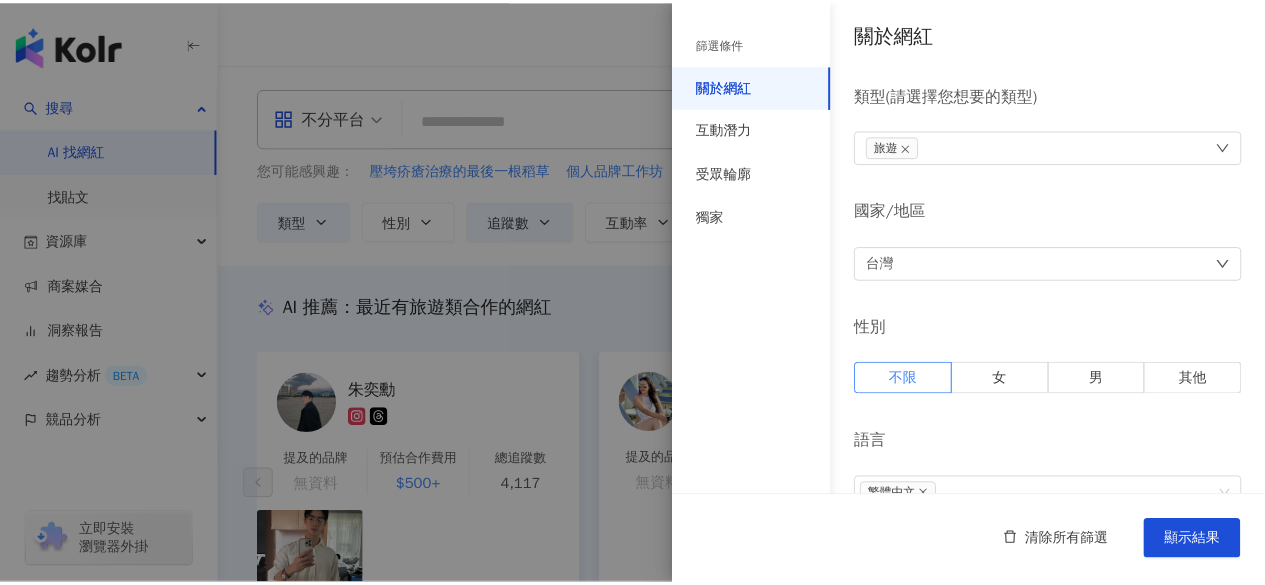scroll, scrollTop: 0, scrollLeft: 0, axis: both 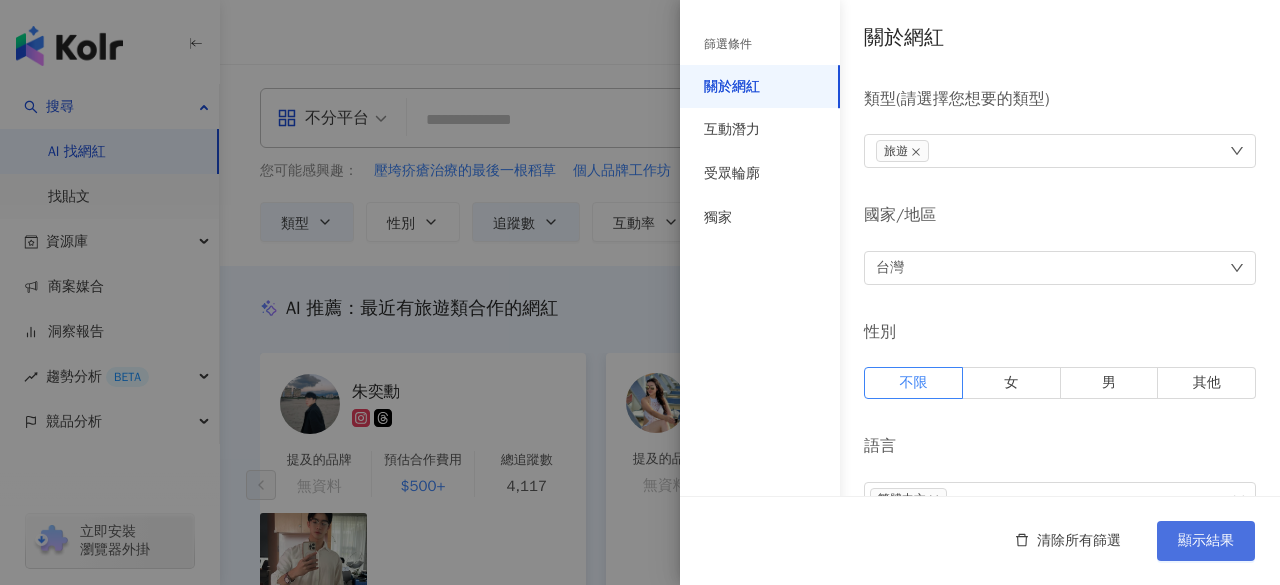 type on "*****" 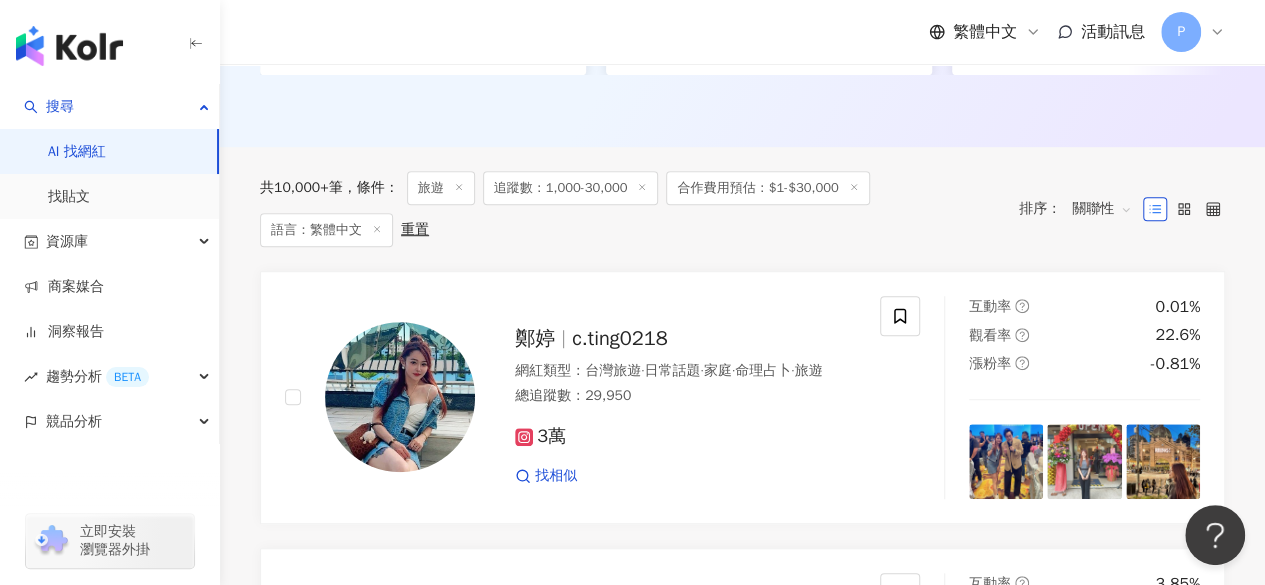 scroll, scrollTop: 500, scrollLeft: 0, axis: vertical 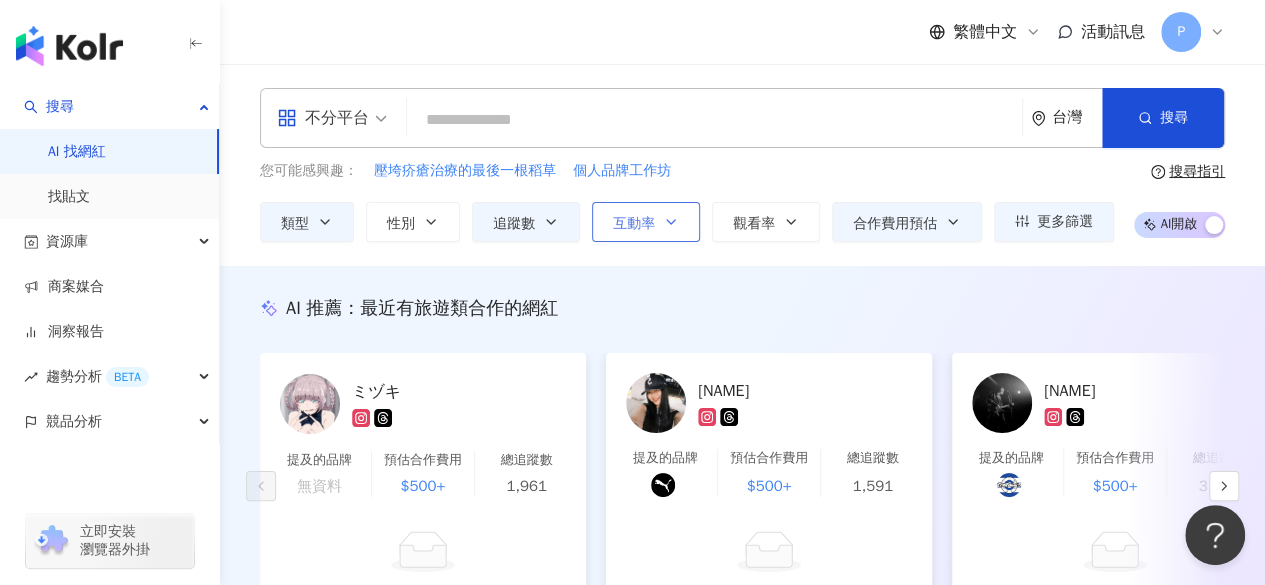 click 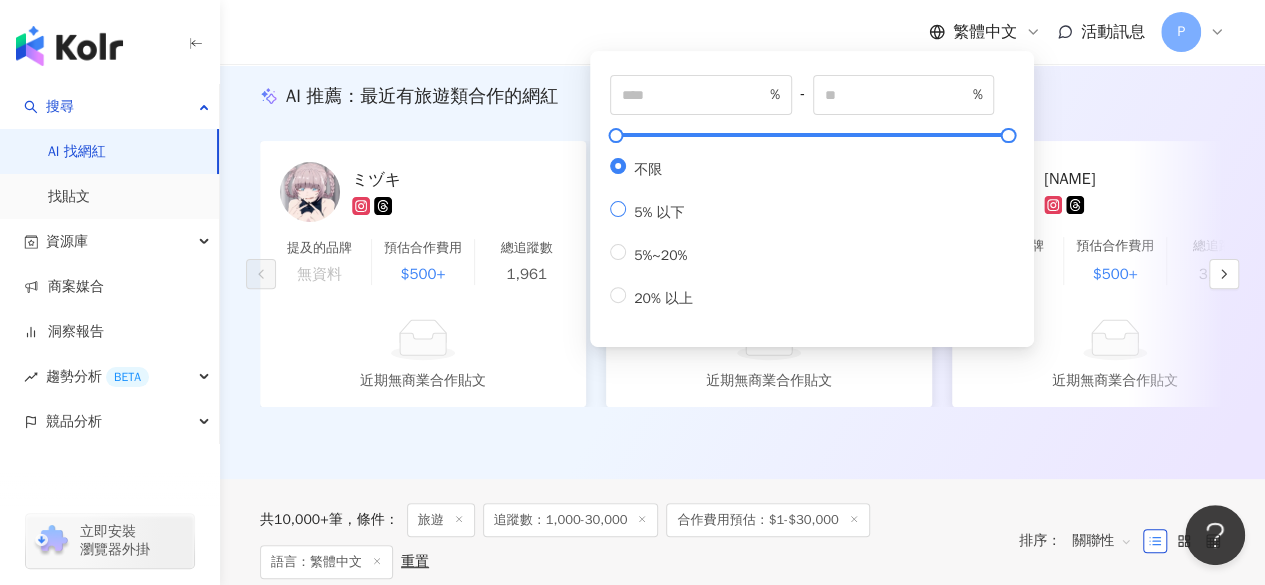 scroll, scrollTop: 200, scrollLeft: 0, axis: vertical 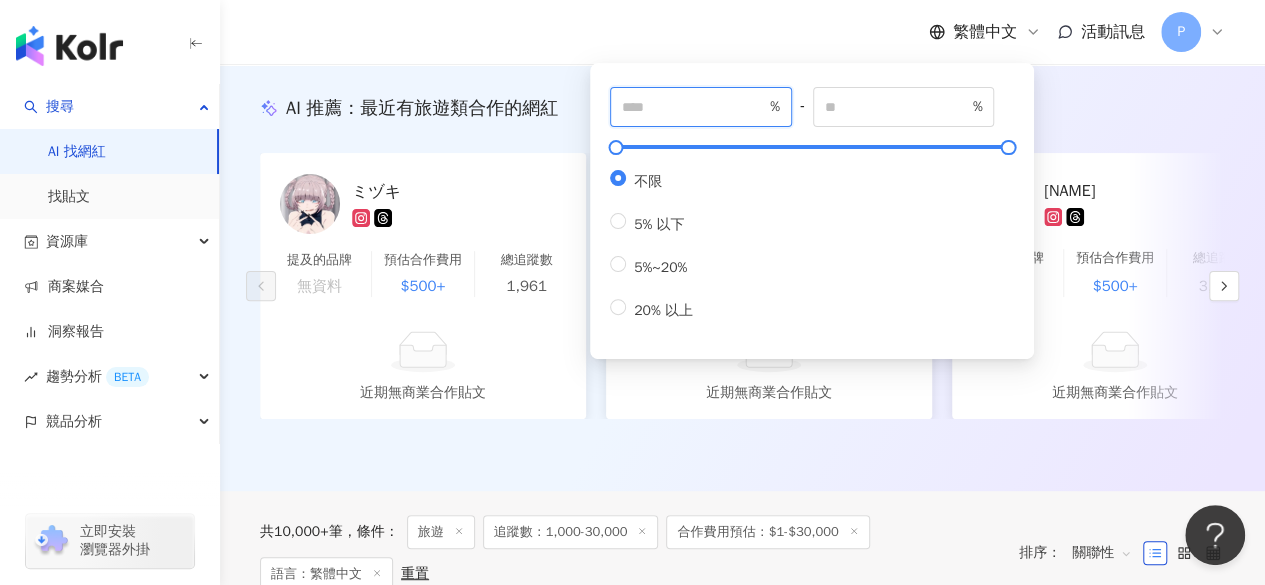 click at bounding box center (694, 107) 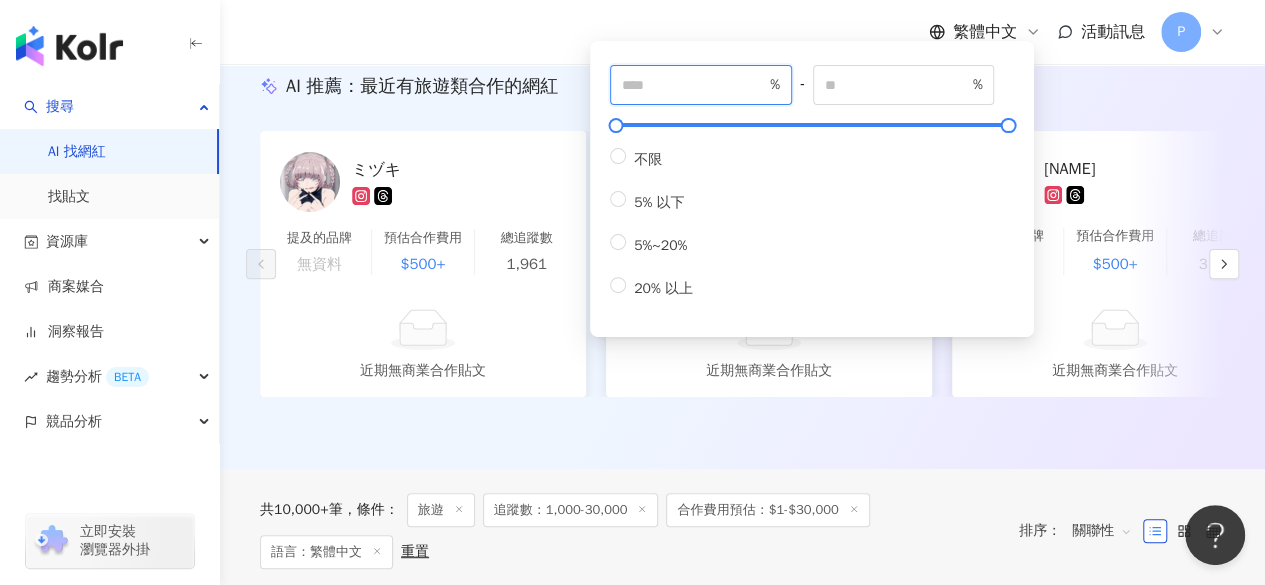 scroll, scrollTop: 100, scrollLeft: 0, axis: vertical 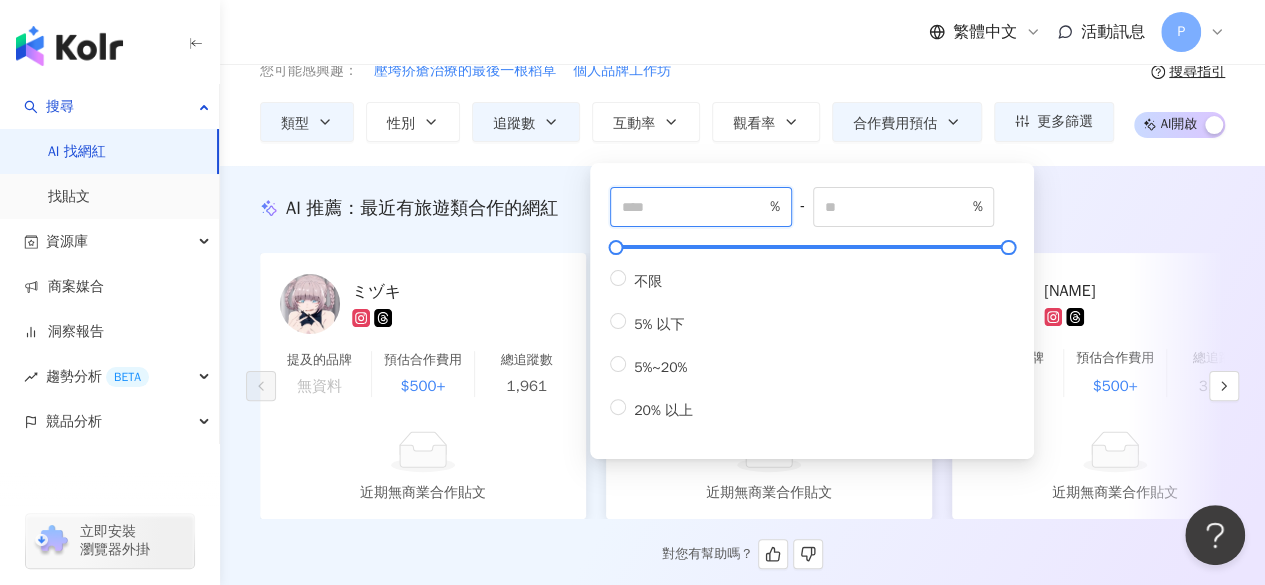 type on "*" 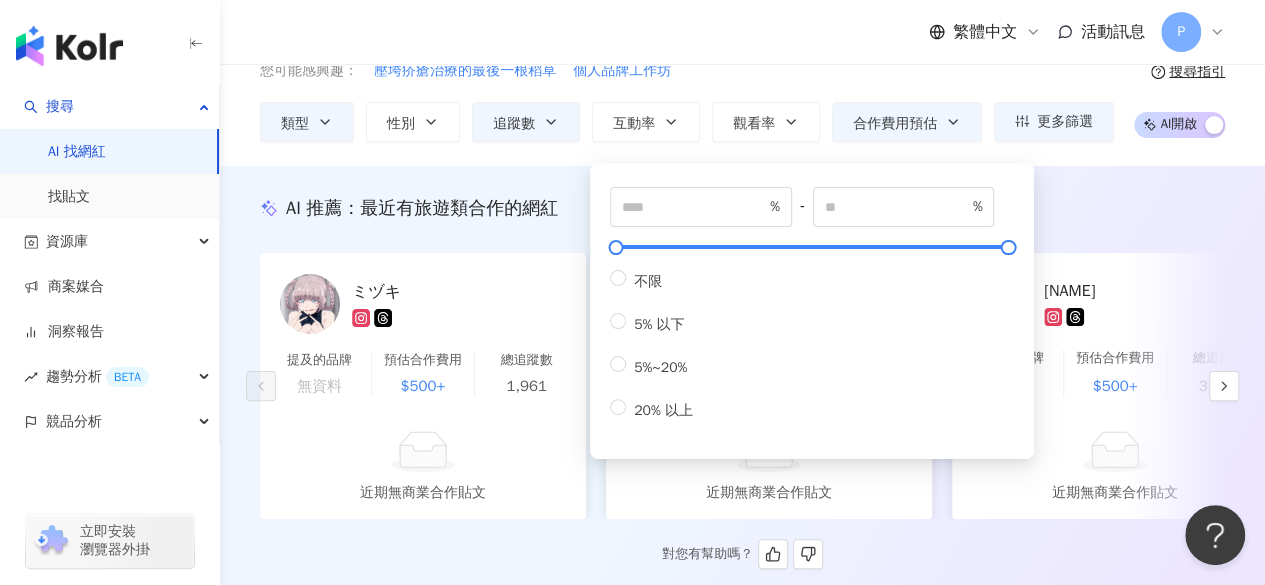 click on "AI 推薦 ： 最近有旅遊類合作的網紅" at bounding box center [742, 208] 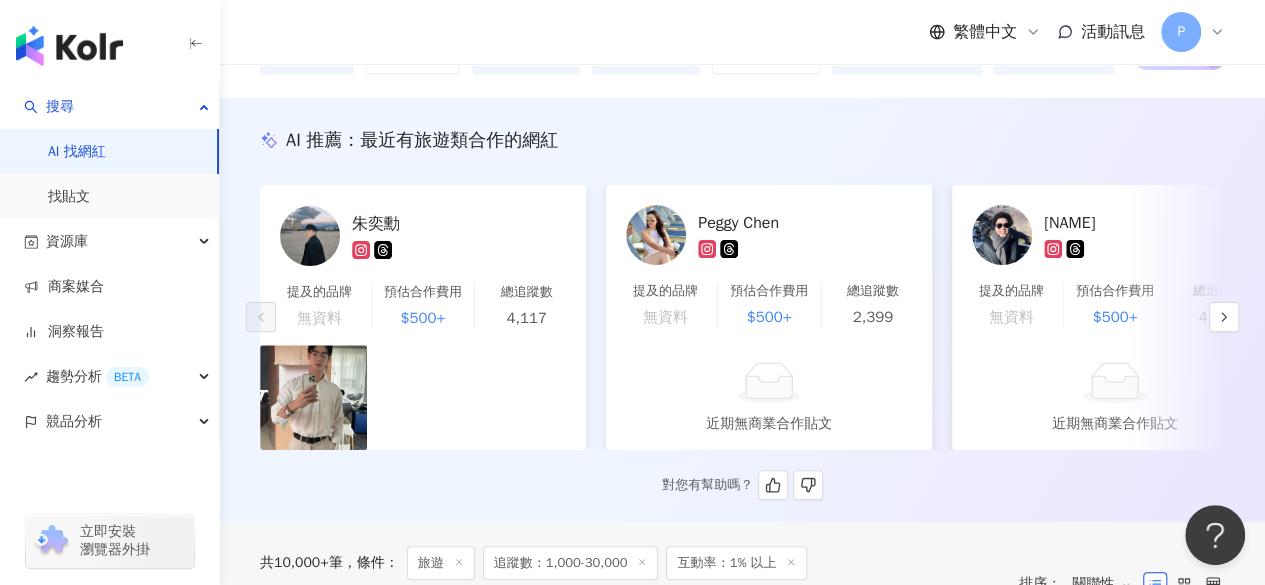 scroll, scrollTop: 200, scrollLeft: 0, axis: vertical 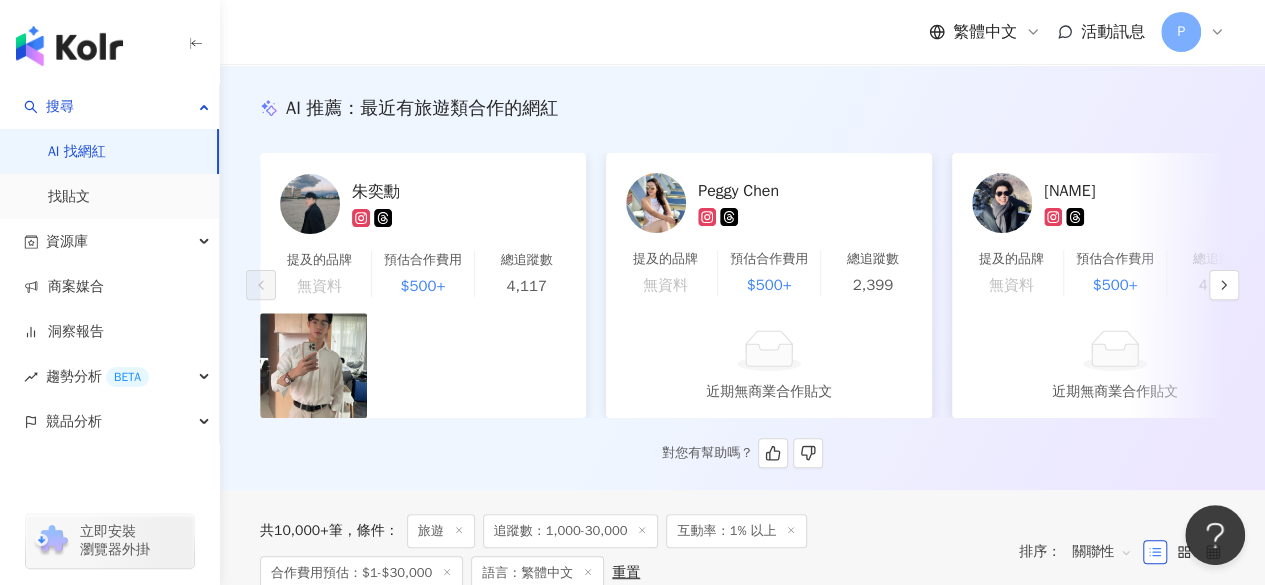 click at bounding box center [310, 204] 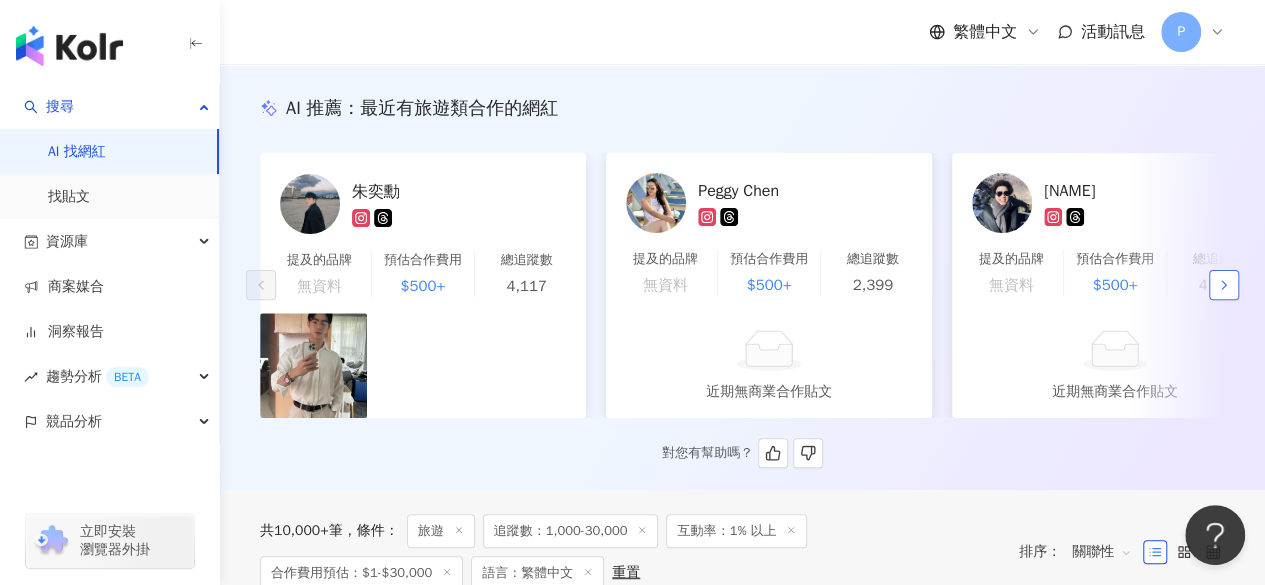 click 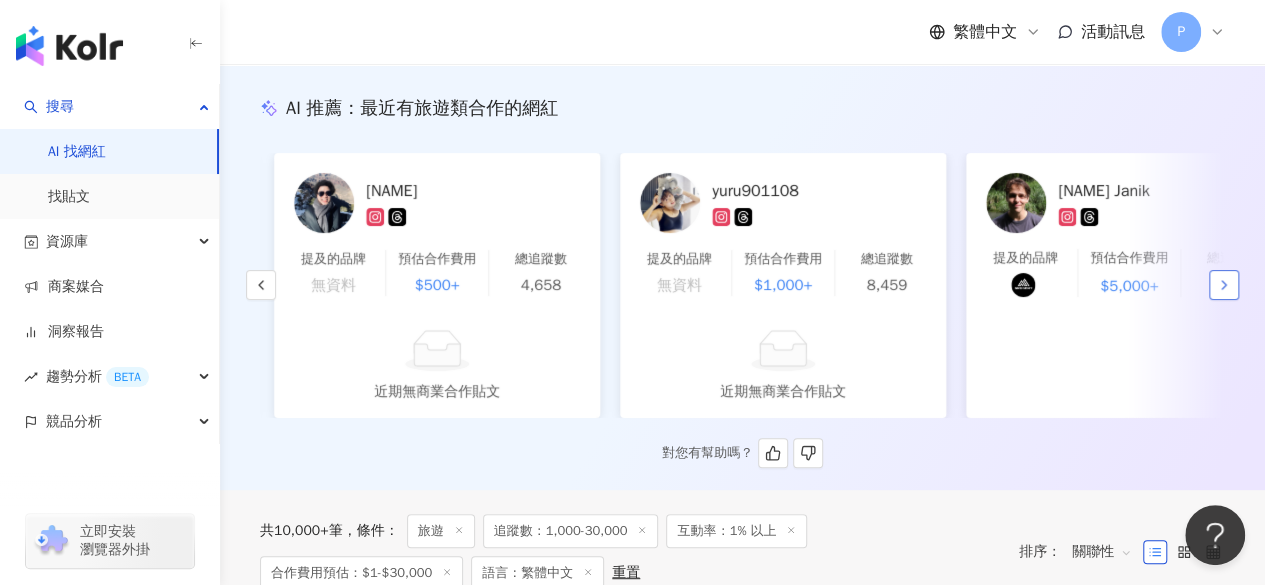 scroll, scrollTop: 0, scrollLeft: 692, axis: horizontal 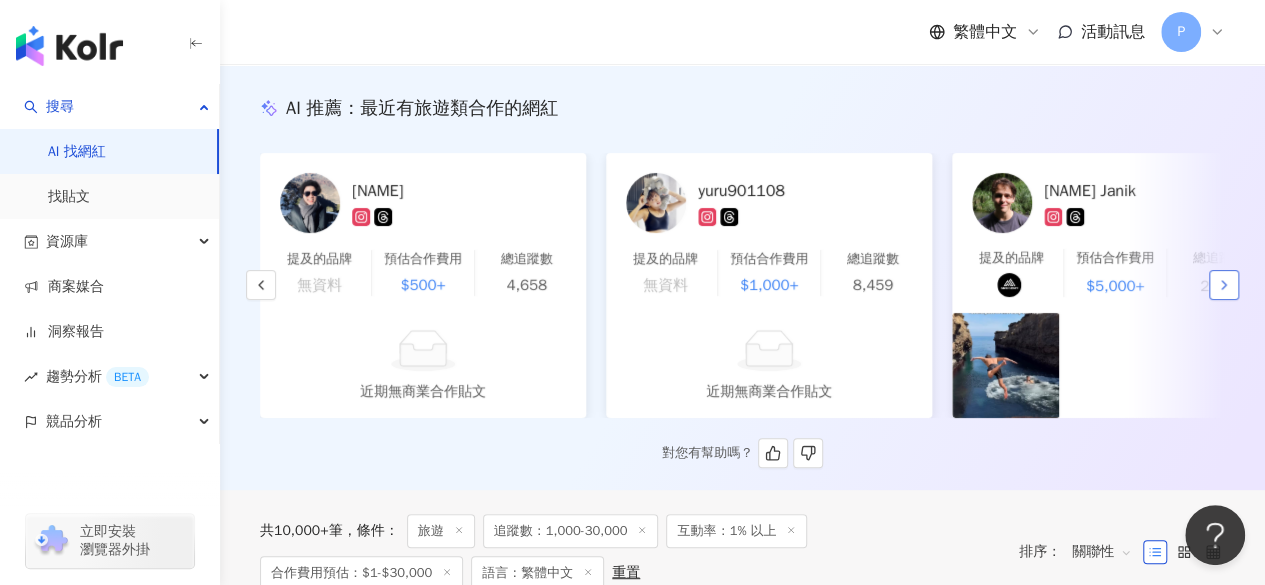click 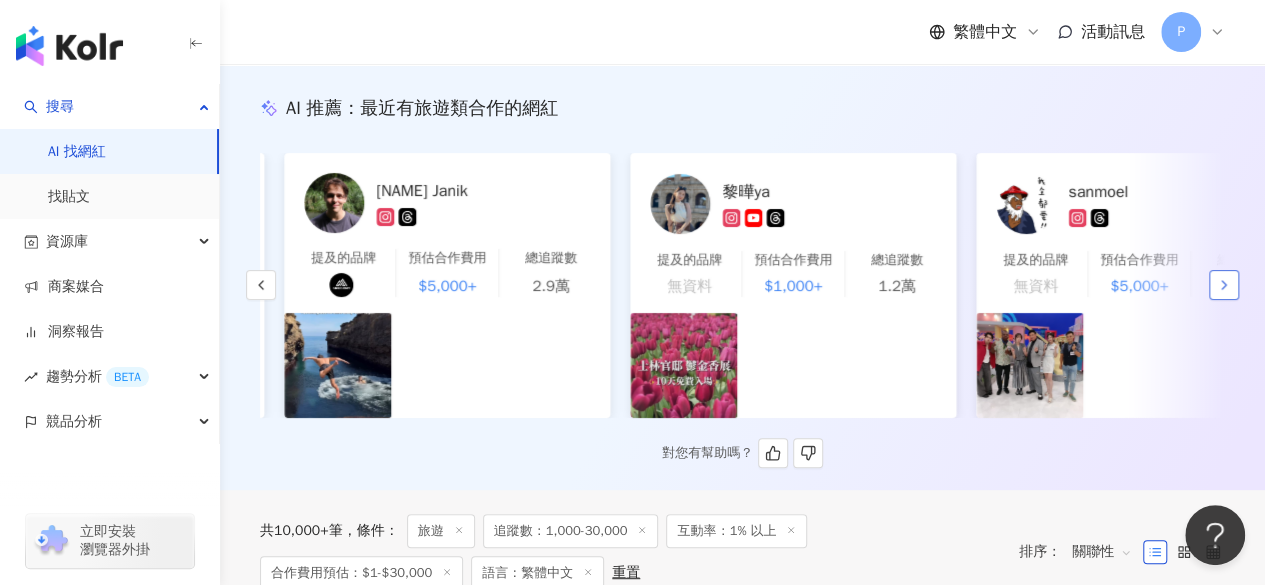 scroll, scrollTop: 0, scrollLeft: 1384, axis: horizontal 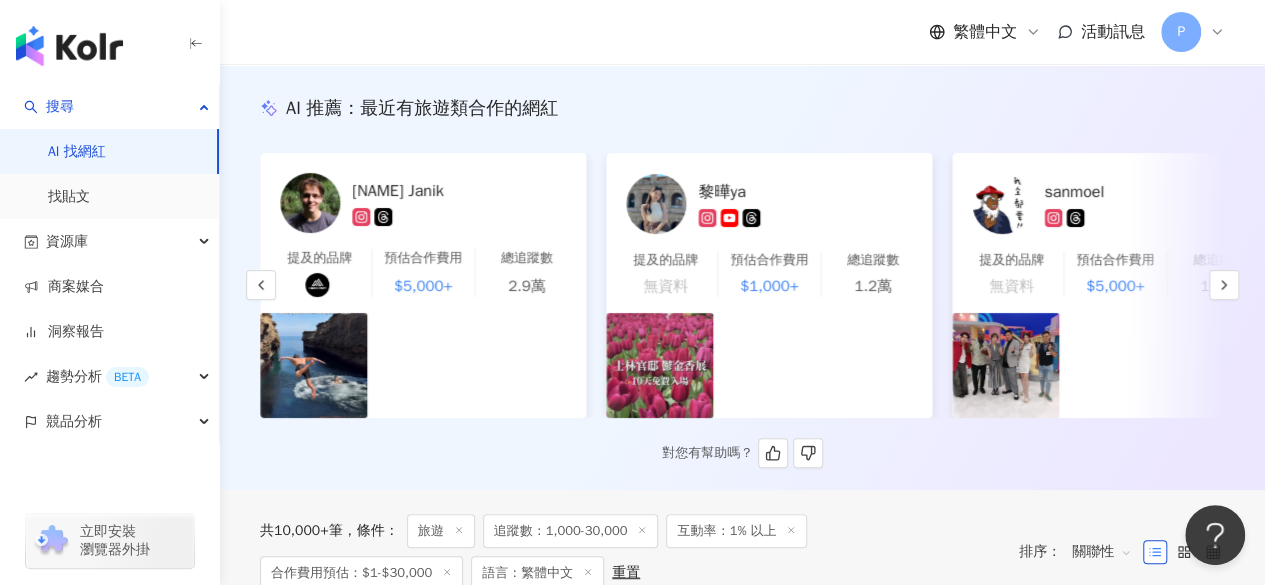 click at bounding box center (656, 204) 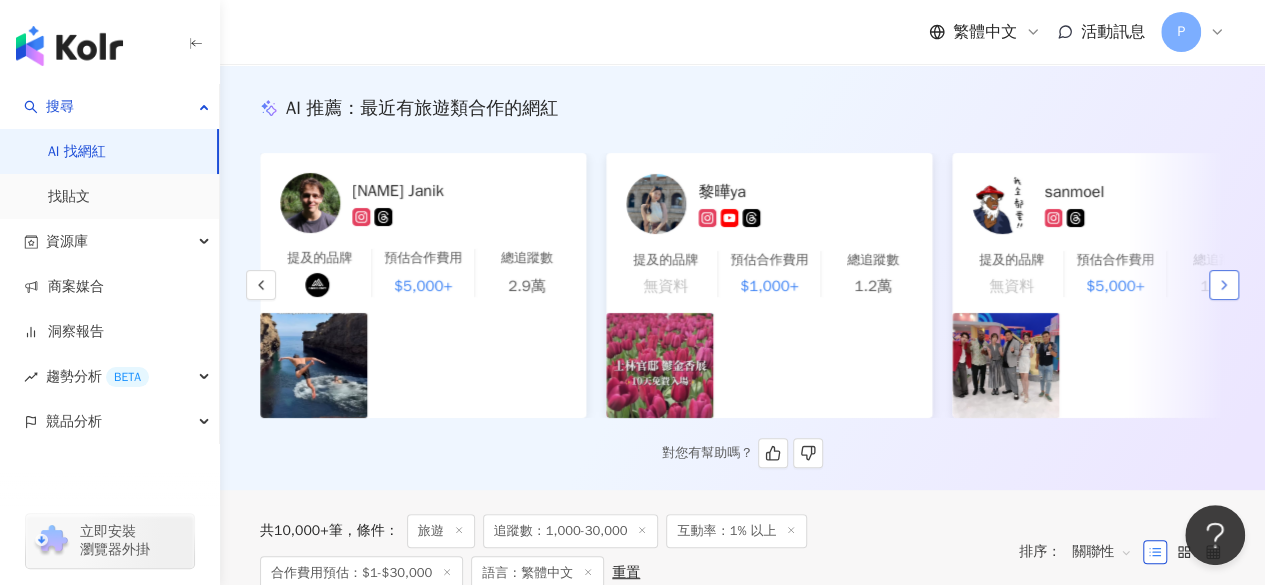 click 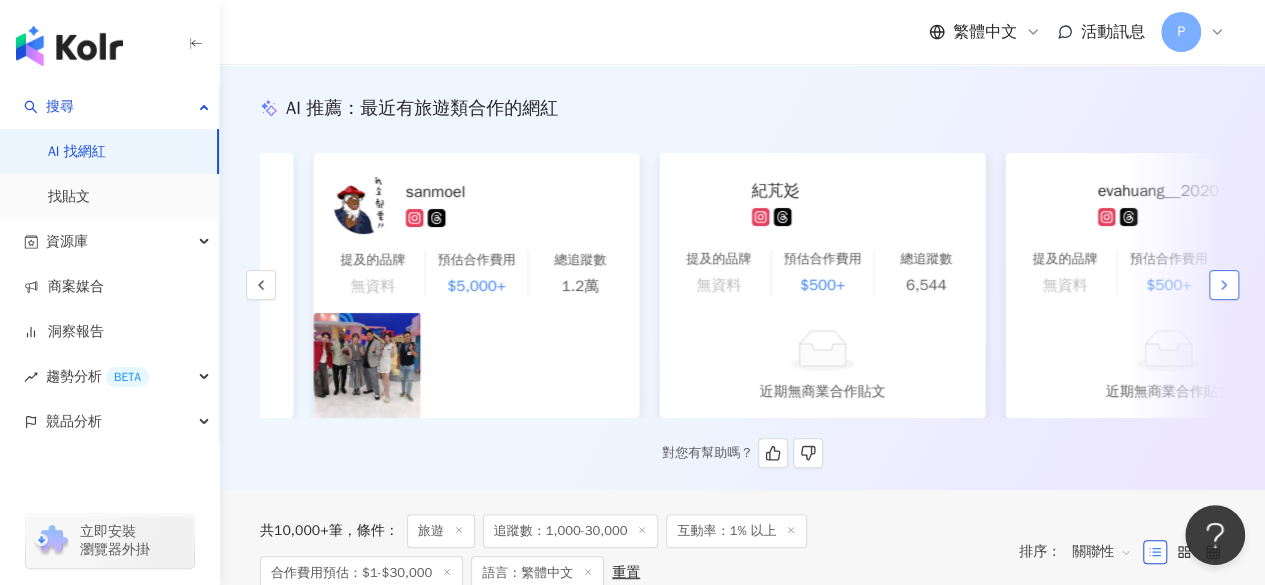 scroll, scrollTop: 0, scrollLeft: 2076, axis: horizontal 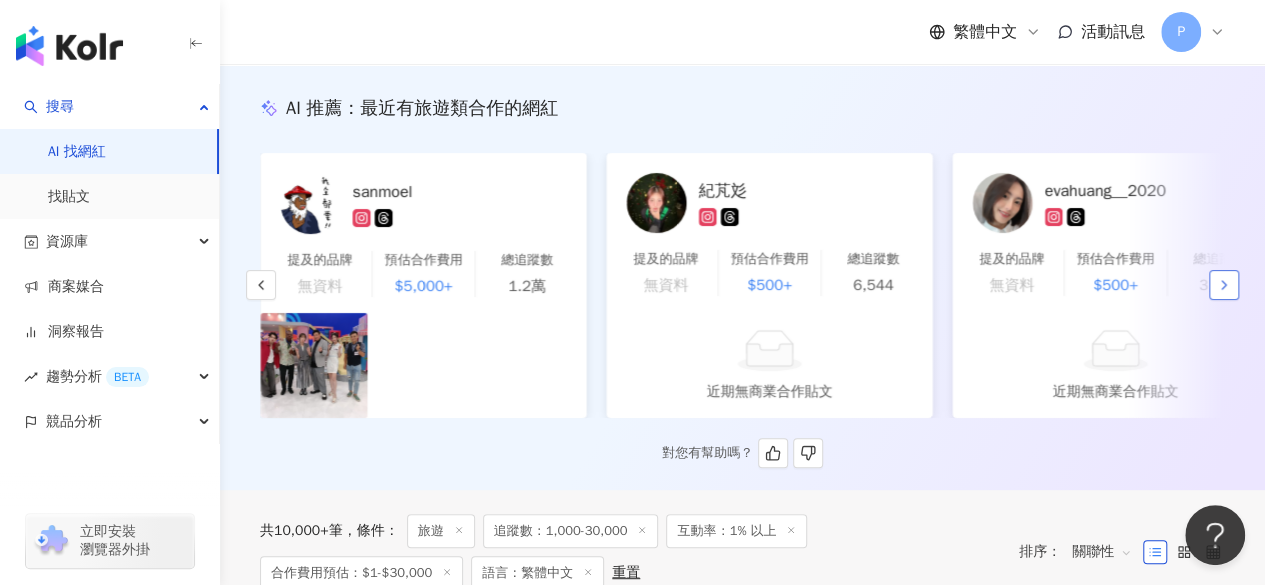 click 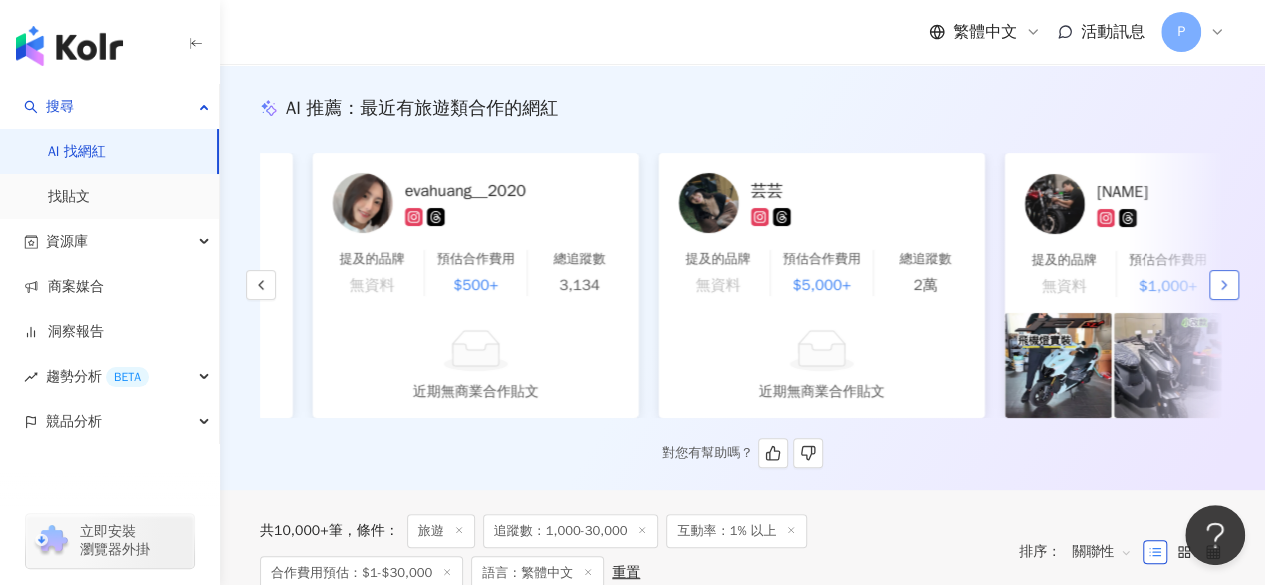 scroll, scrollTop: 0, scrollLeft: 2768, axis: horizontal 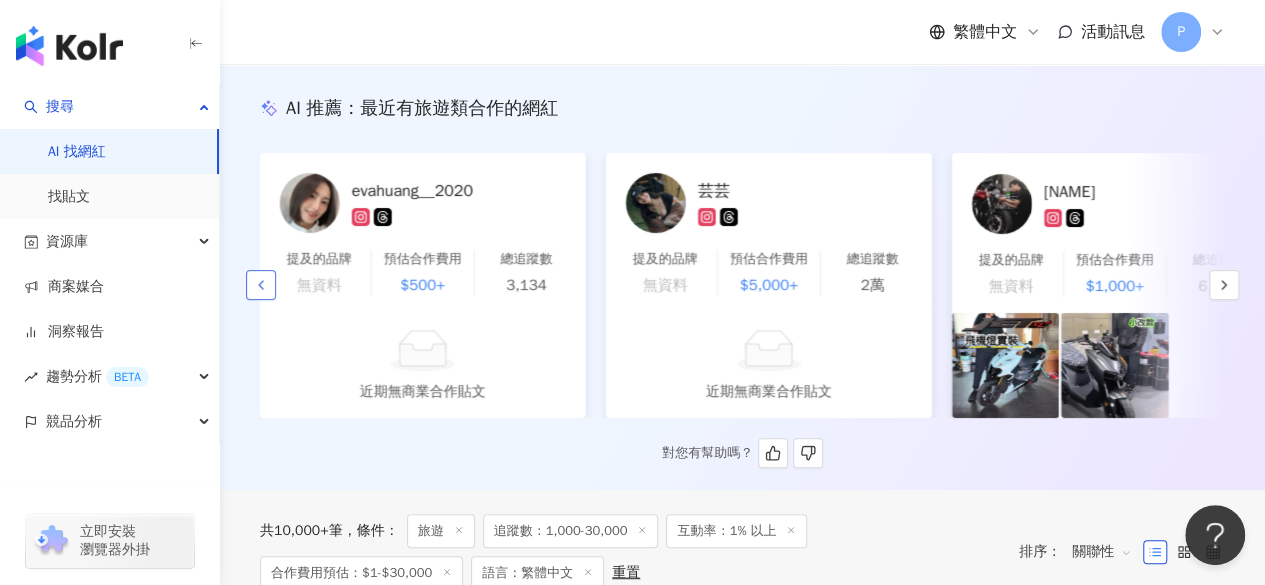 click 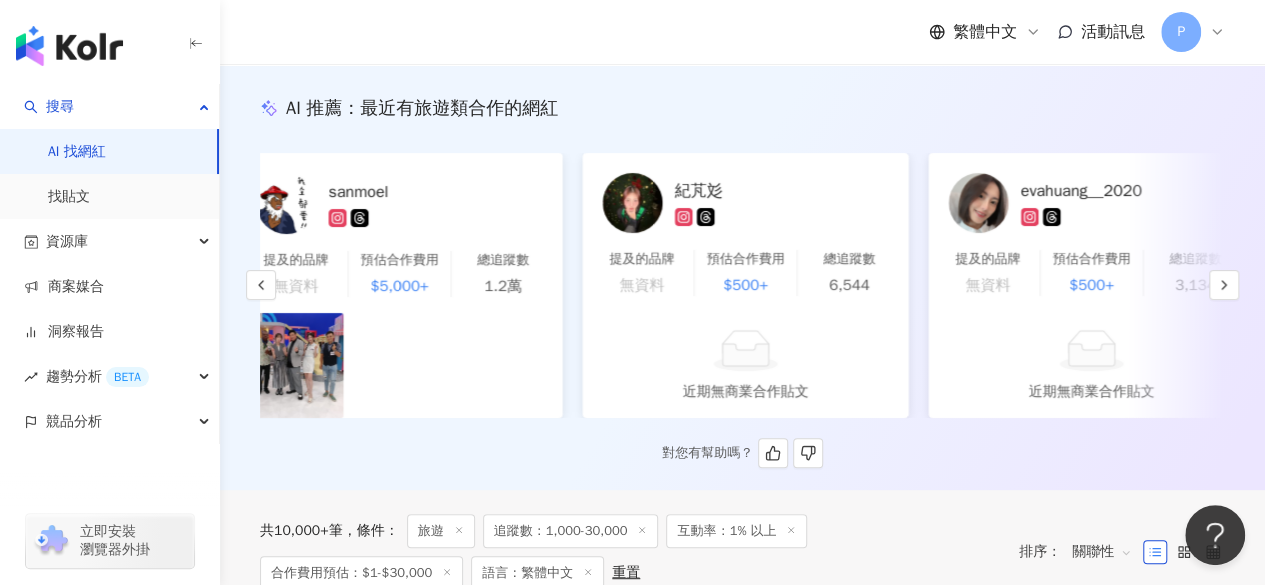 scroll, scrollTop: 0, scrollLeft: 2076, axis: horizontal 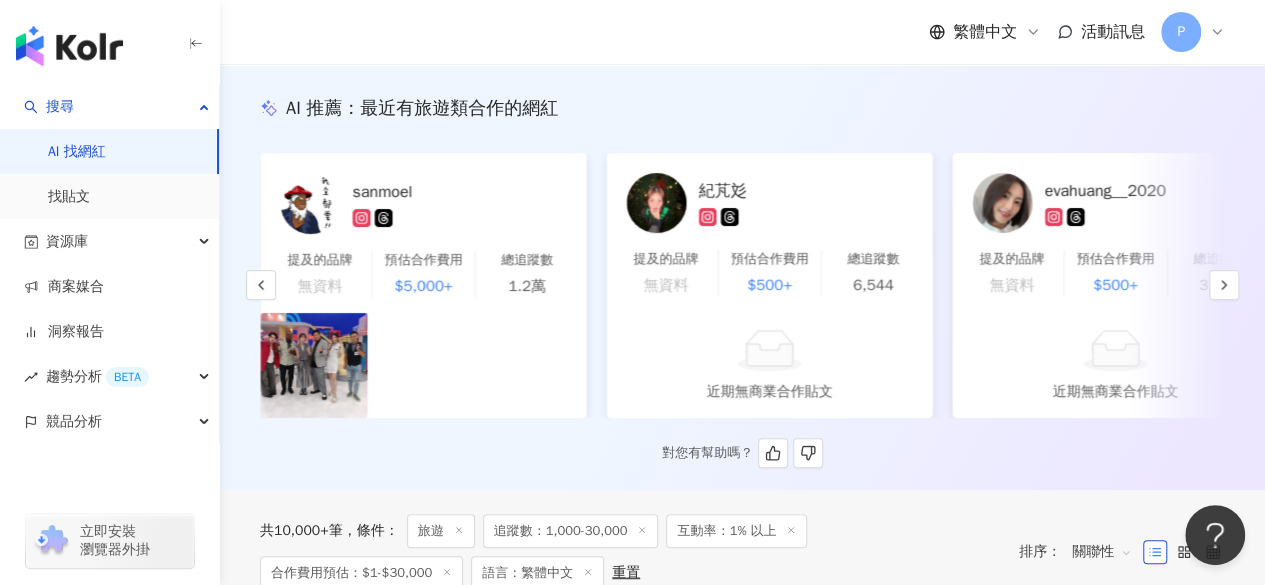 click at bounding box center [656, 203] 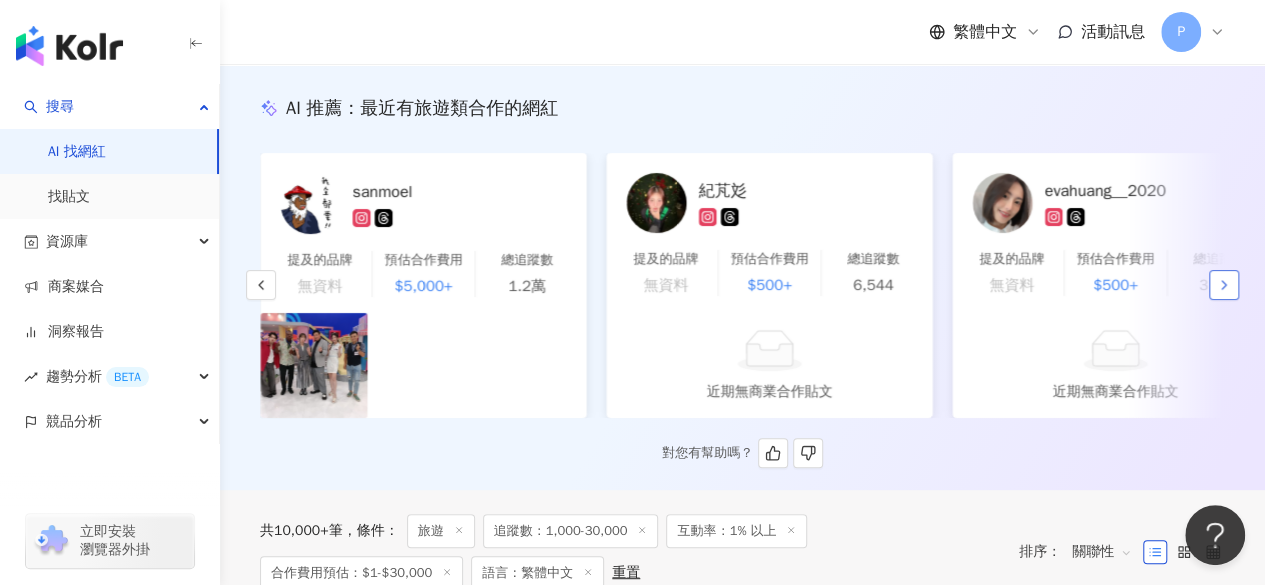 click 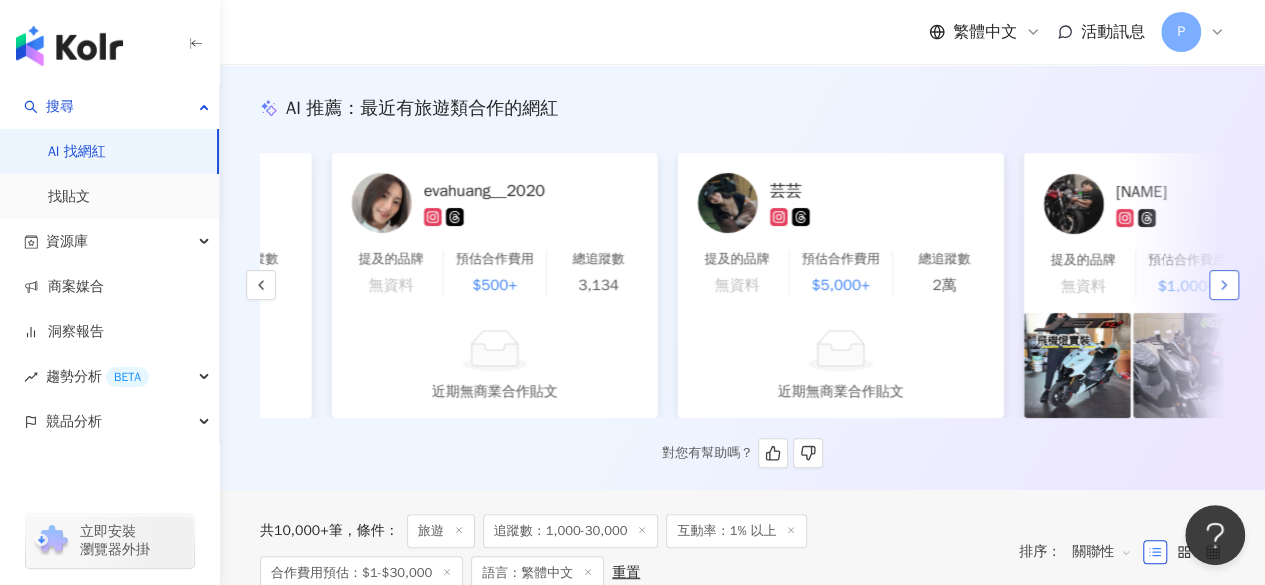 scroll, scrollTop: 0, scrollLeft: 2768, axis: horizontal 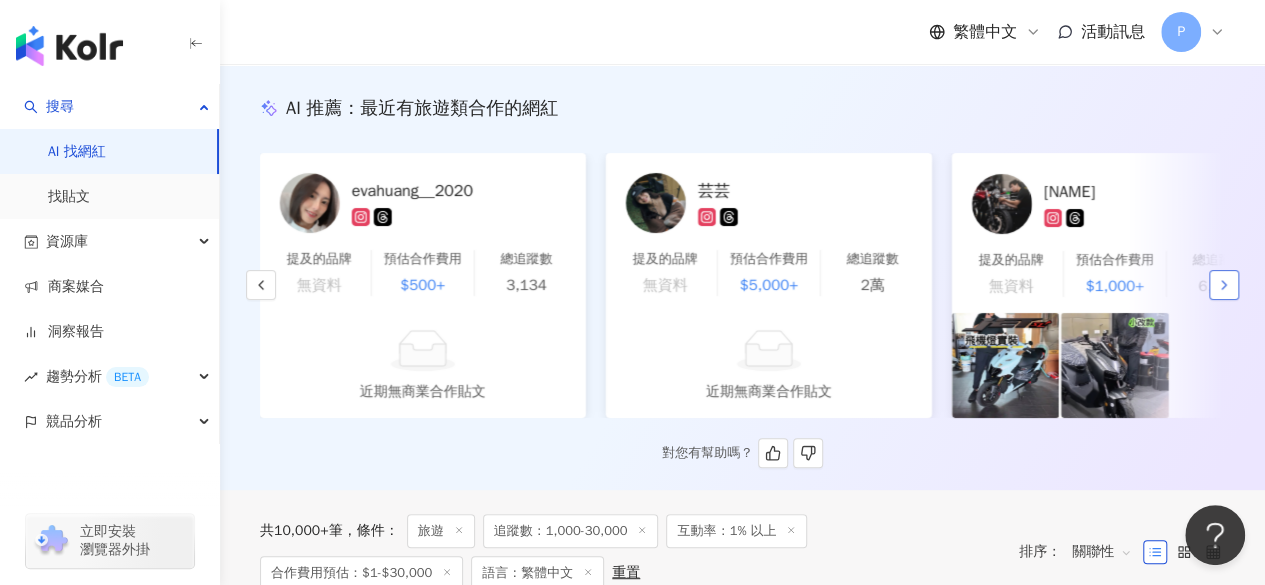 click 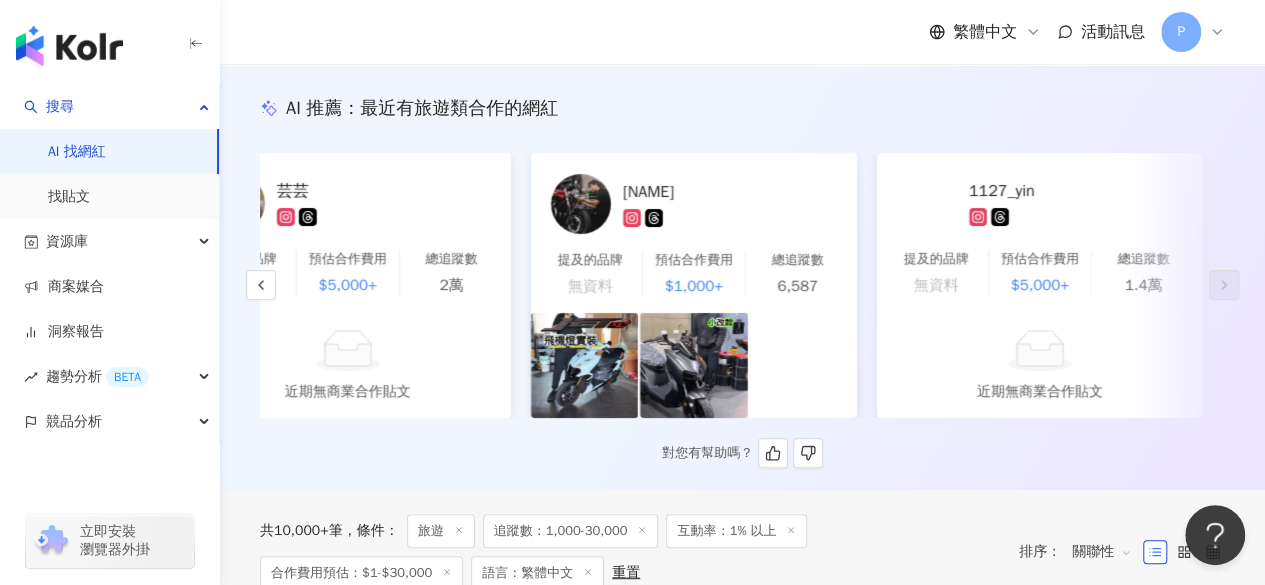 scroll, scrollTop: 0, scrollLeft: 3227, axis: horizontal 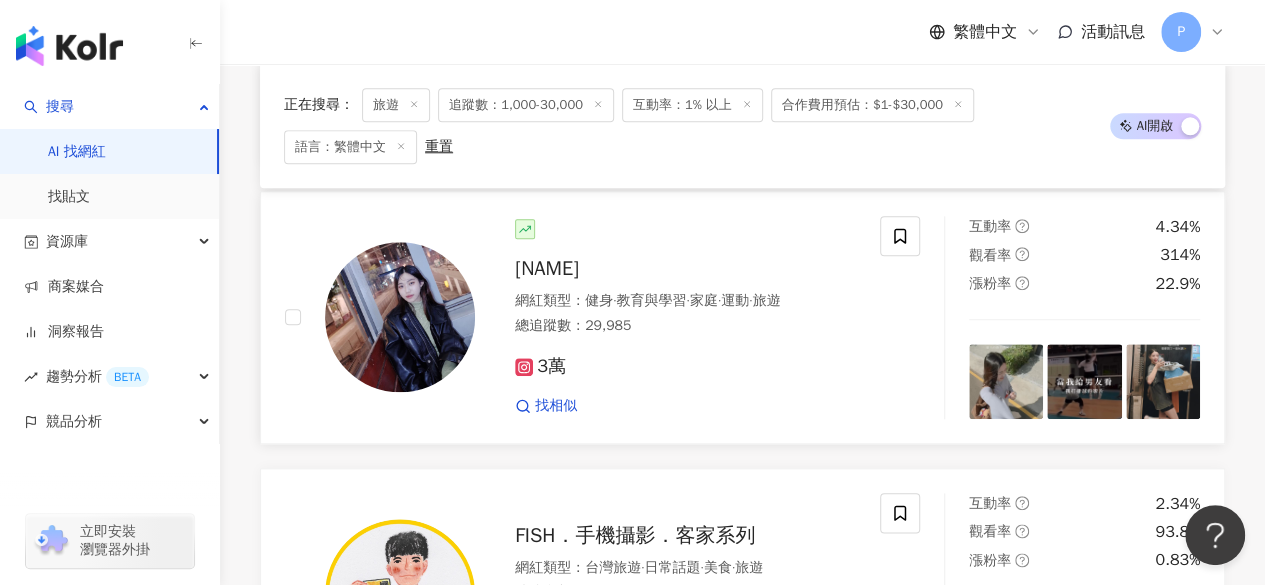 click at bounding box center (400, 317) 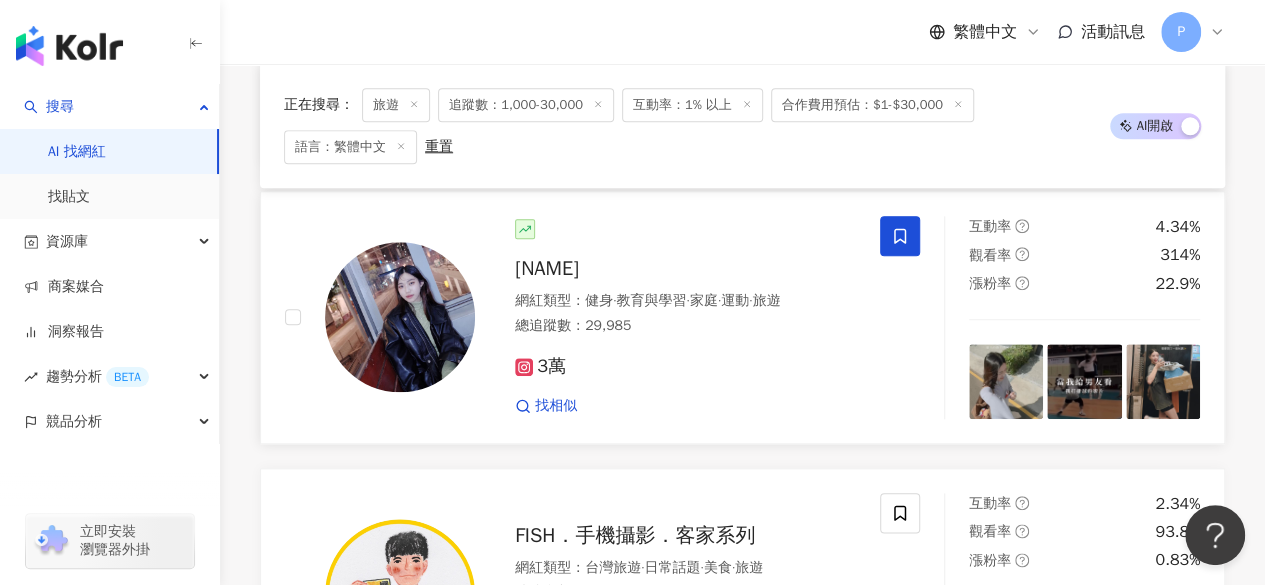 click at bounding box center [900, 236] 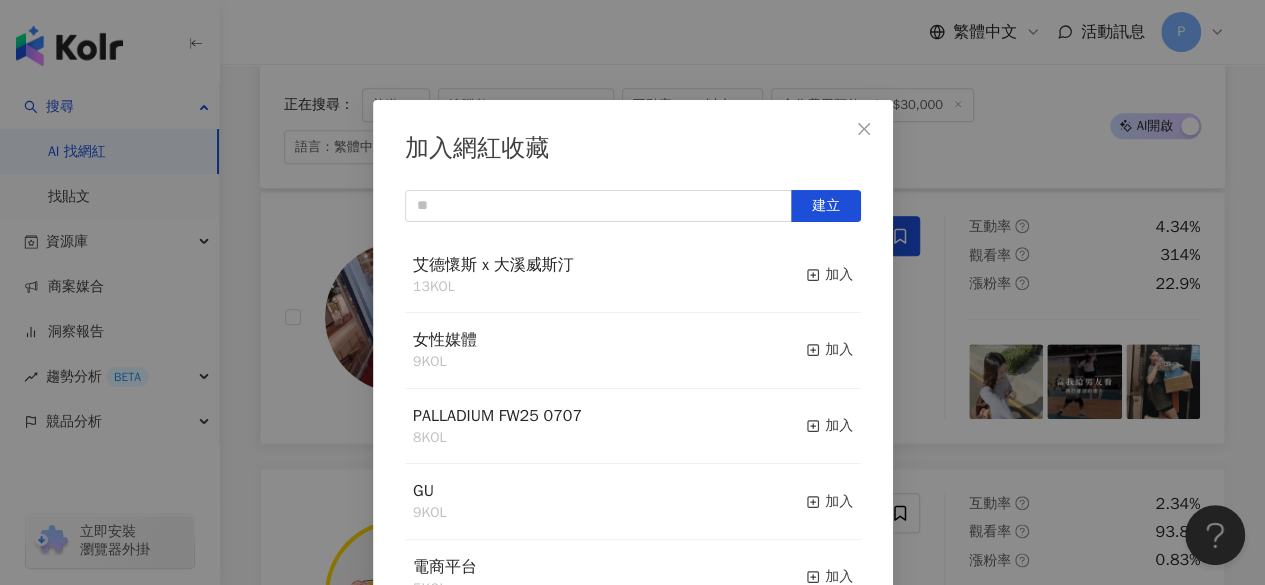 scroll, scrollTop: 36, scrollLeft: 0, axis: vertical 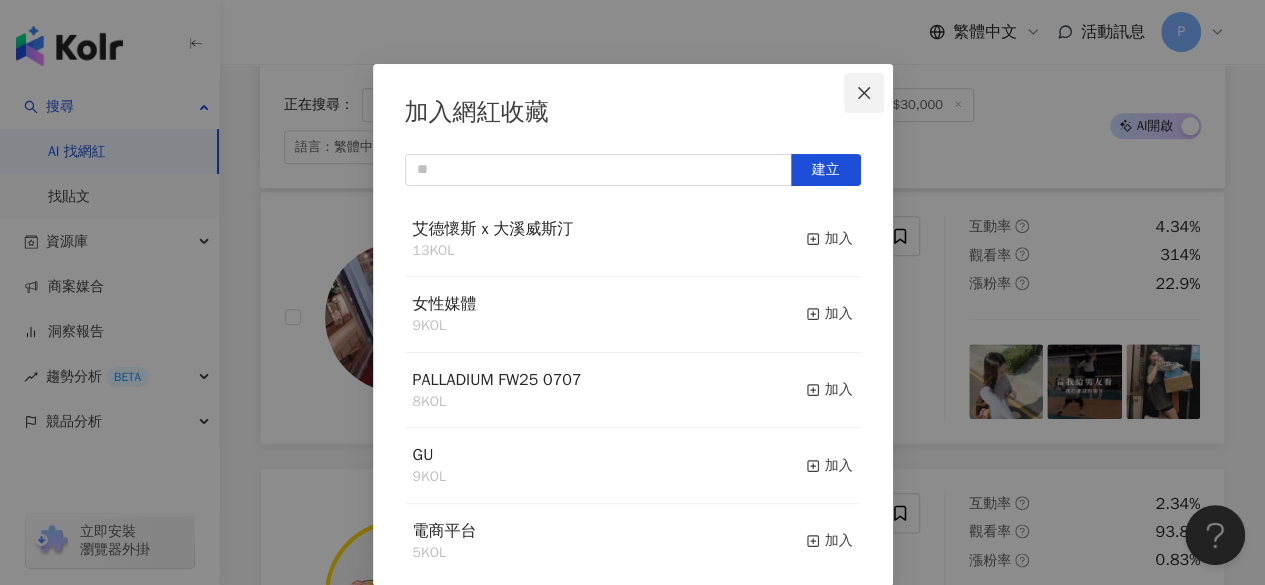 click 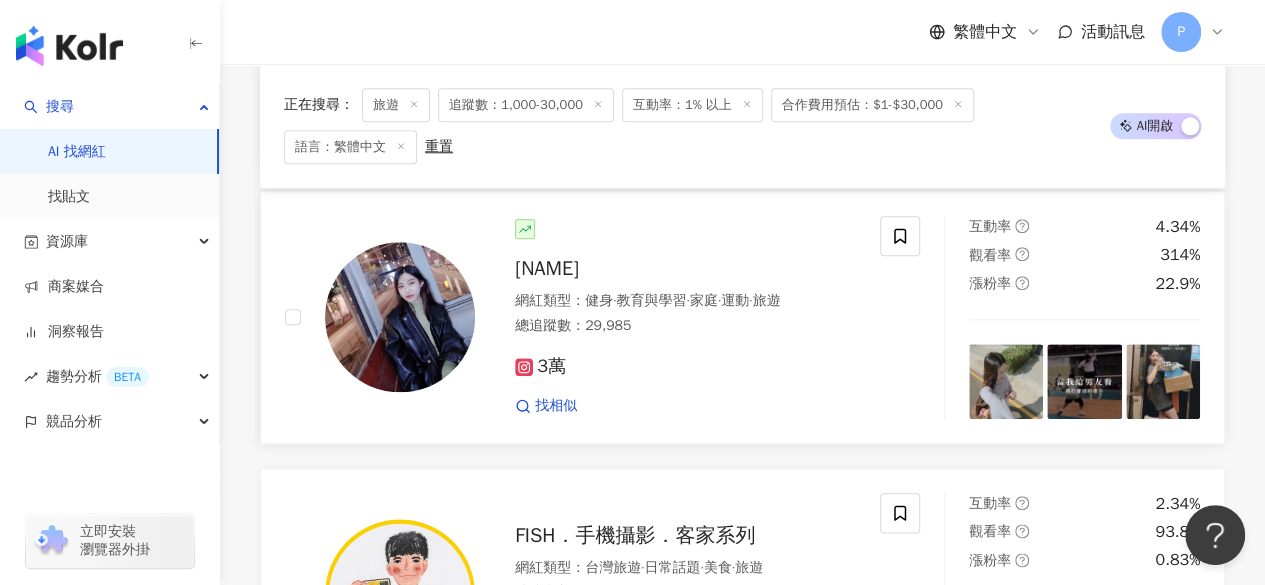 scroll, scrollTop: 0, scrollLeft: 0, axis: both 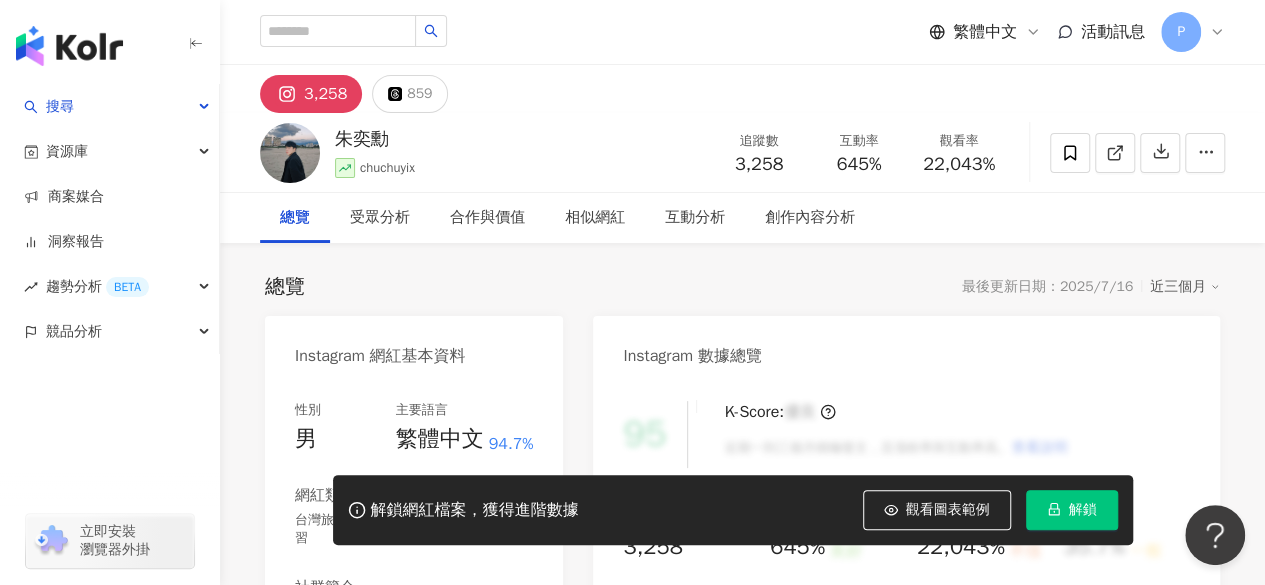 click on "3,258" at bounding box center (325, 94) 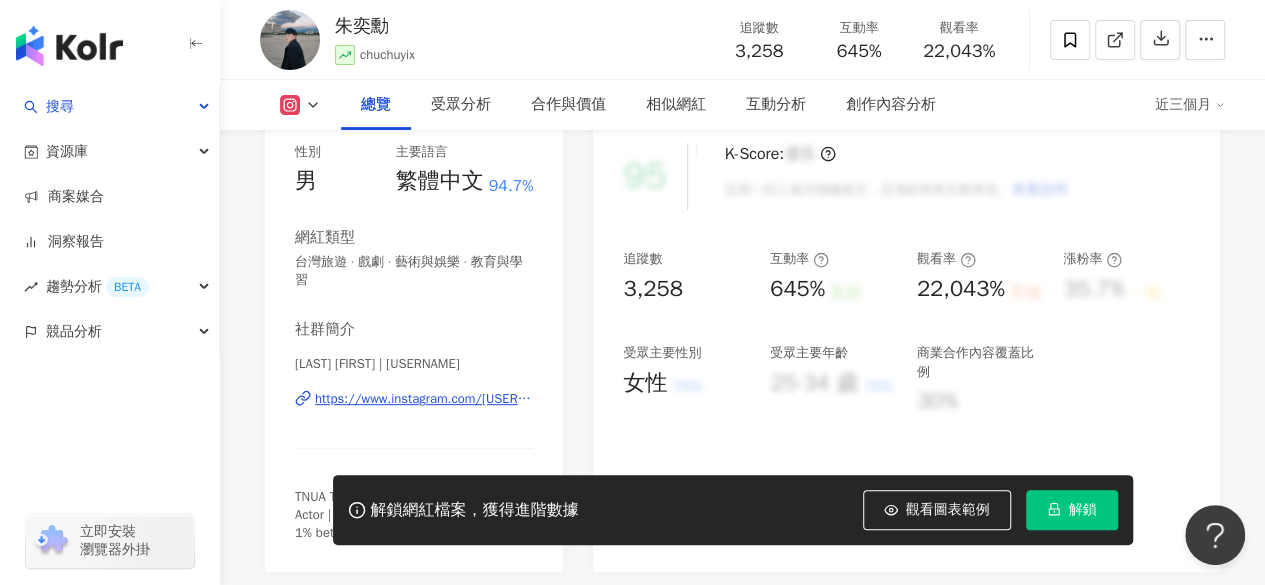 scroll, scrollTop: 300, scrollLeft: 0, axis: vertical 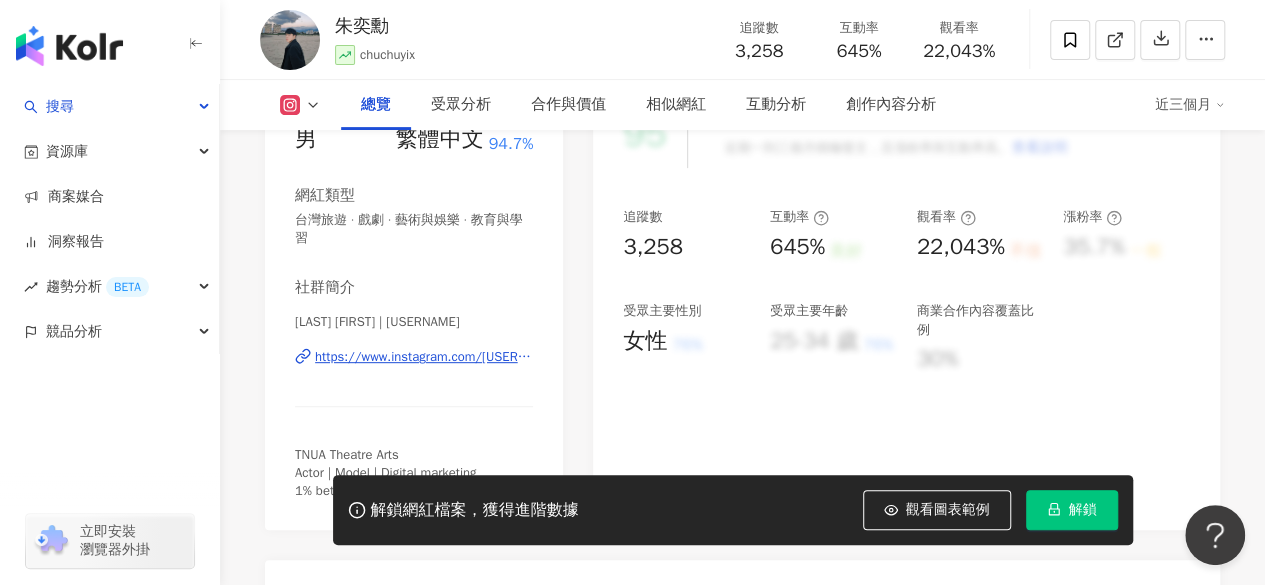click on "https://www.instagram.com/chuchuyix/" at bounding box center [424, 357] 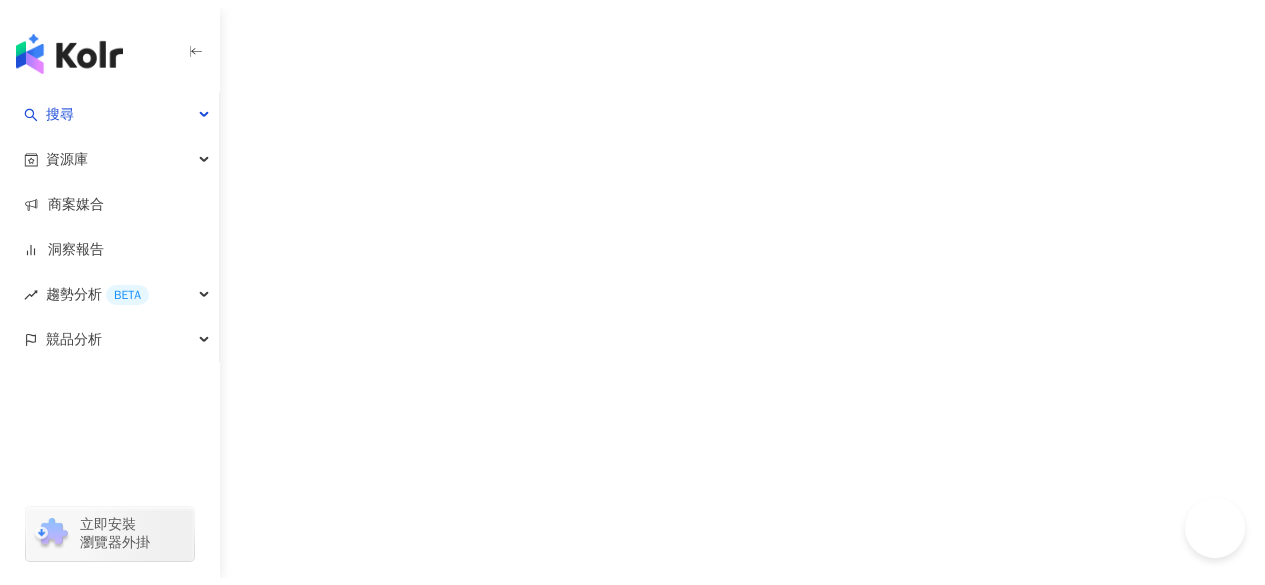 scroll, scrollTop: 0, scrollLeft: 0, axis: both 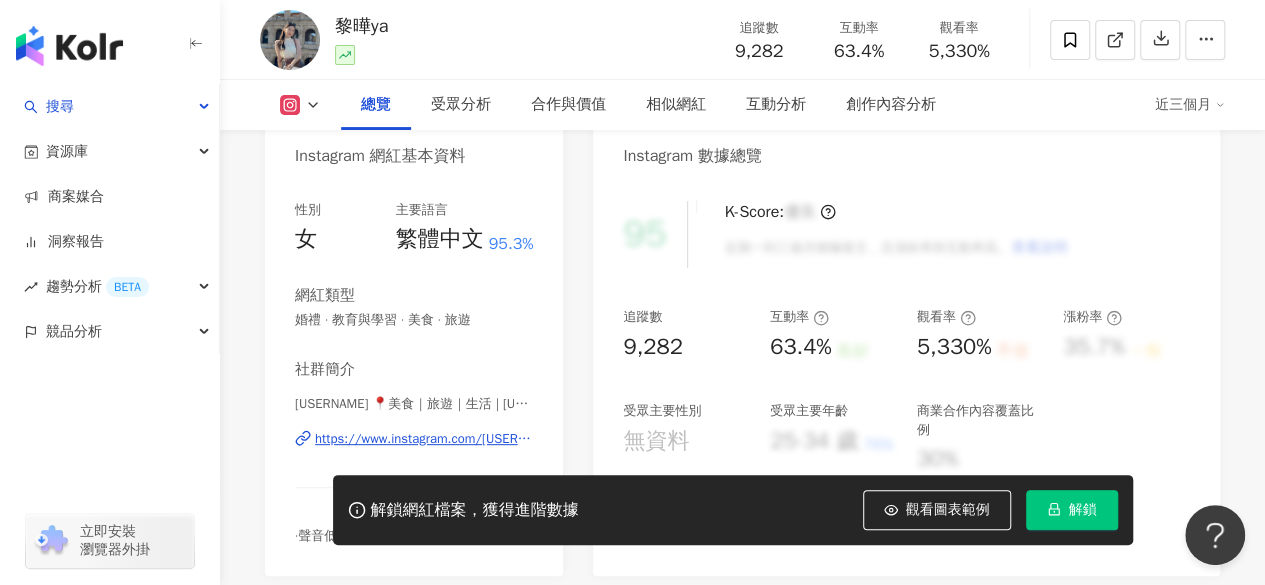 click on "https://www.instagram.com/a1b2c3838/" at bounding box center [424, 439] 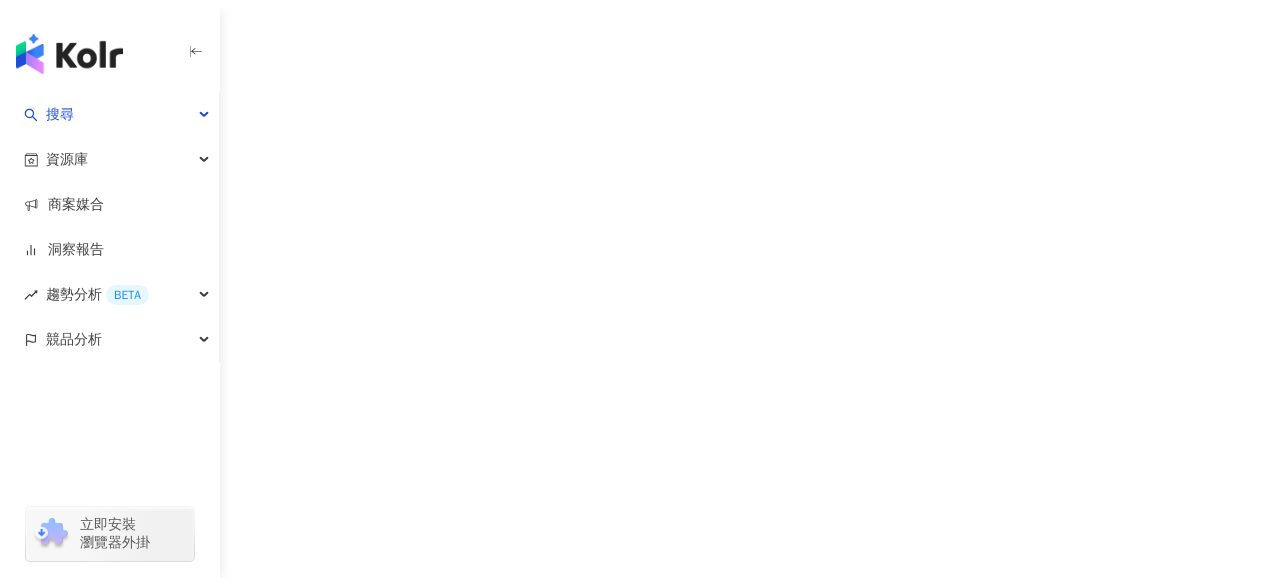 scroll, scrollTop: 0, scrollLeft: 0, axis: both 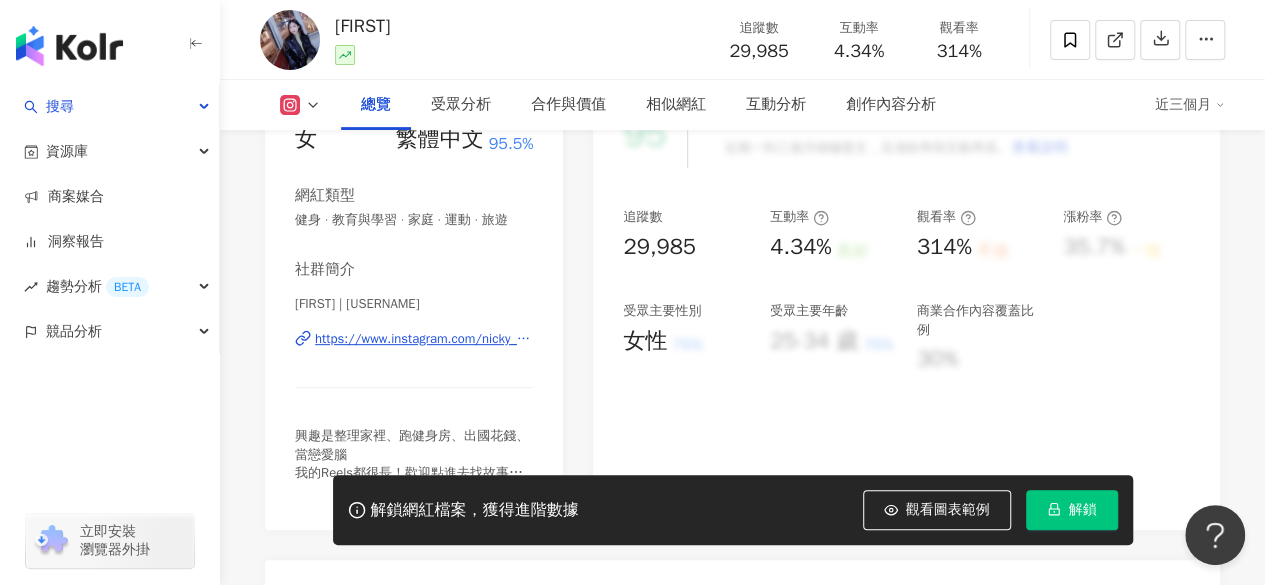 click on "https://www.instagram.com/nicky_fighting/" at bounding box center (424, 339) 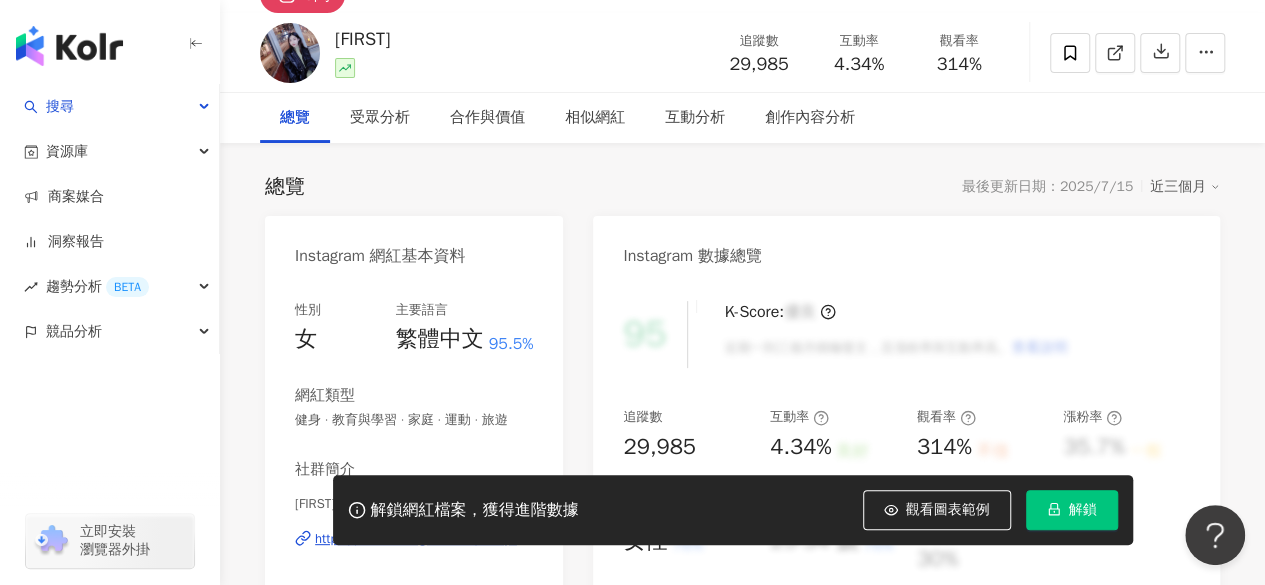 scroll, scrollTop: 0, scrollLeft: 0, axis: both 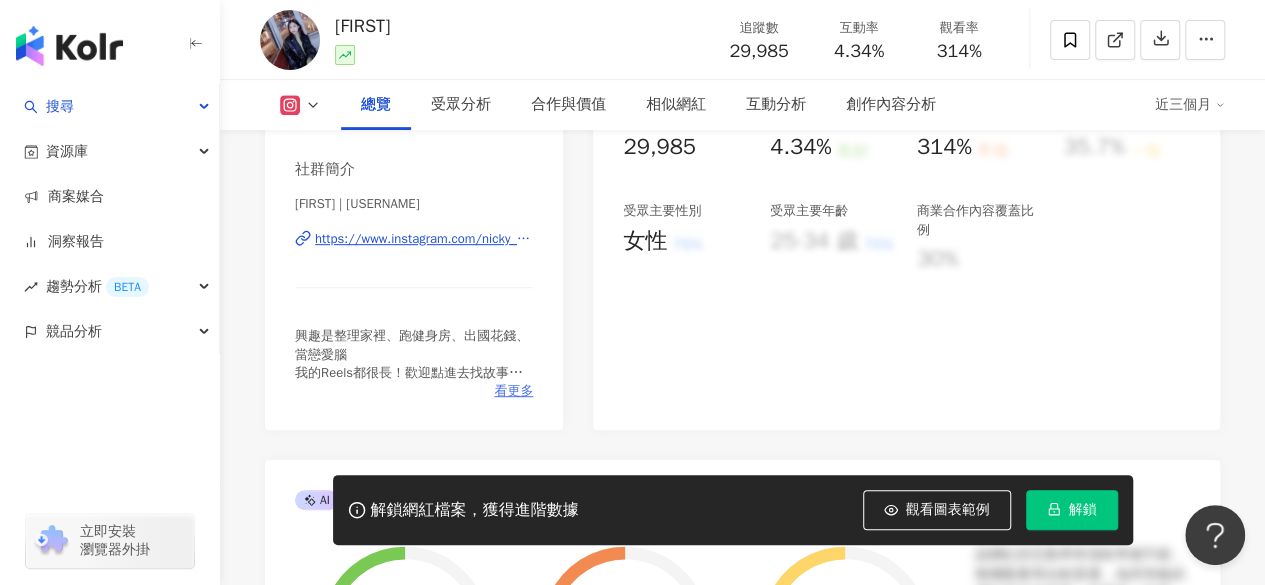 click on "看更多" at bounding box center (513, 391) 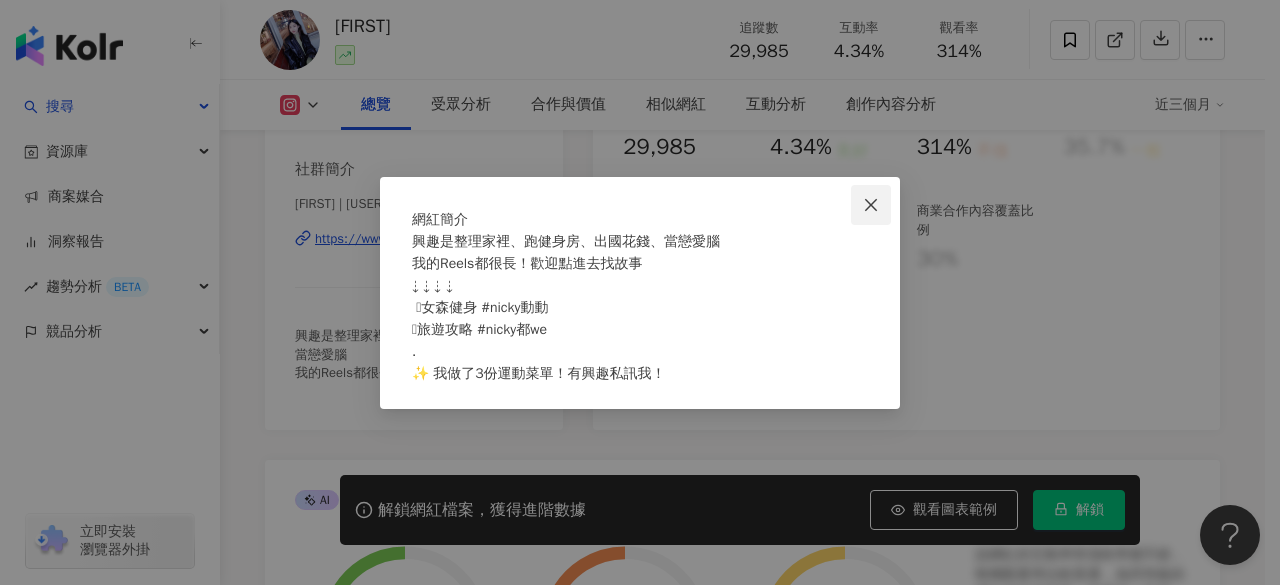 click 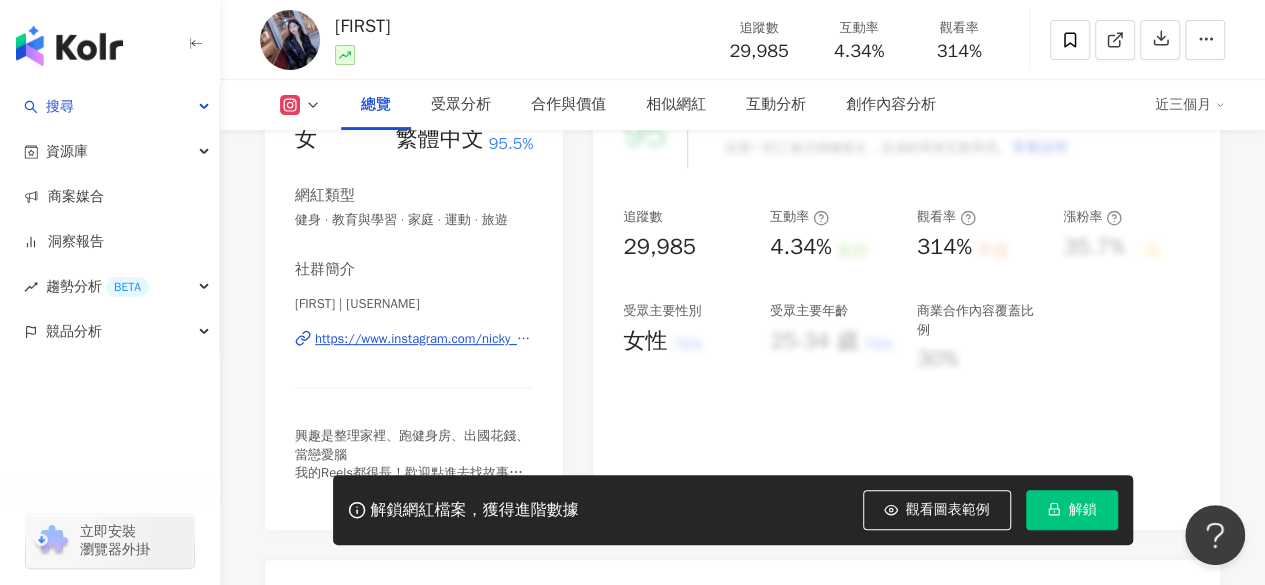 scroll, scrollTop: 0, scrollLeft: 0, axis: both 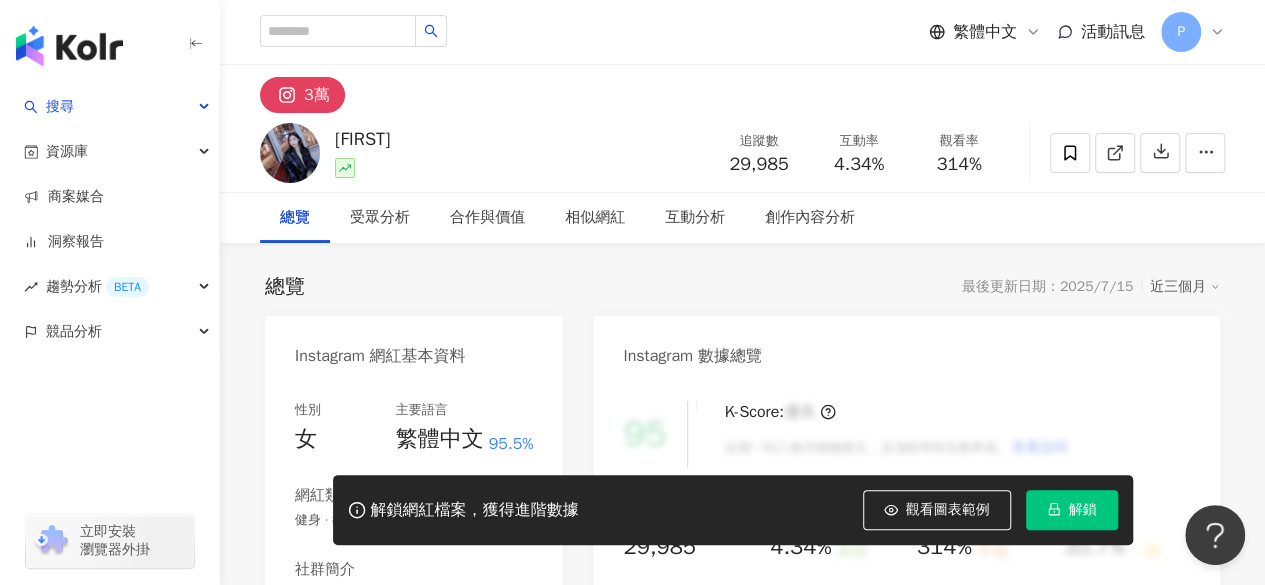 click on "P" at bounding box center (1181, 32) 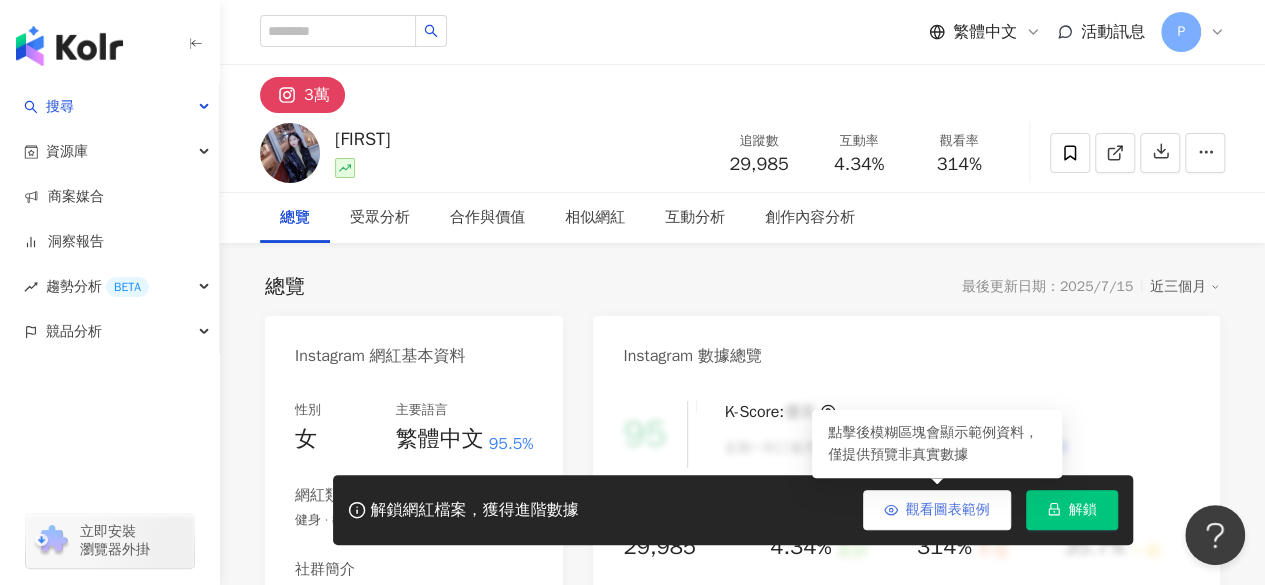 click on "觀看圖表範例" at bounding box center [948, 510] 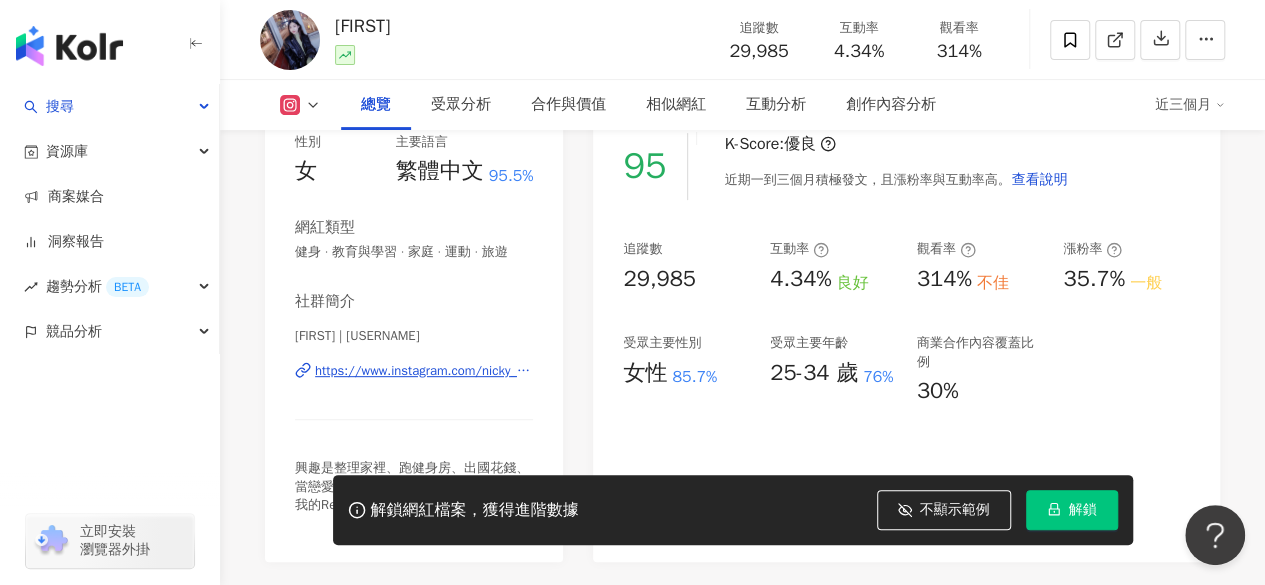 scroll, scrollTop: 300, scrollLeft: 0, axis: vertical 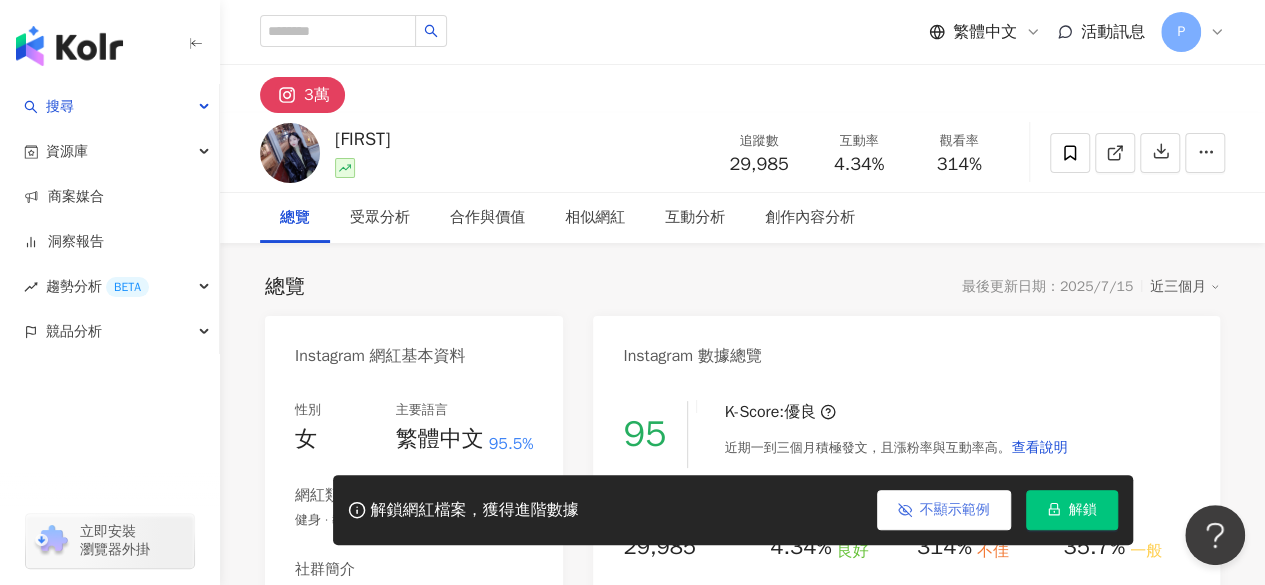 click on "不顯示範例" at bounding box center [955, 510] 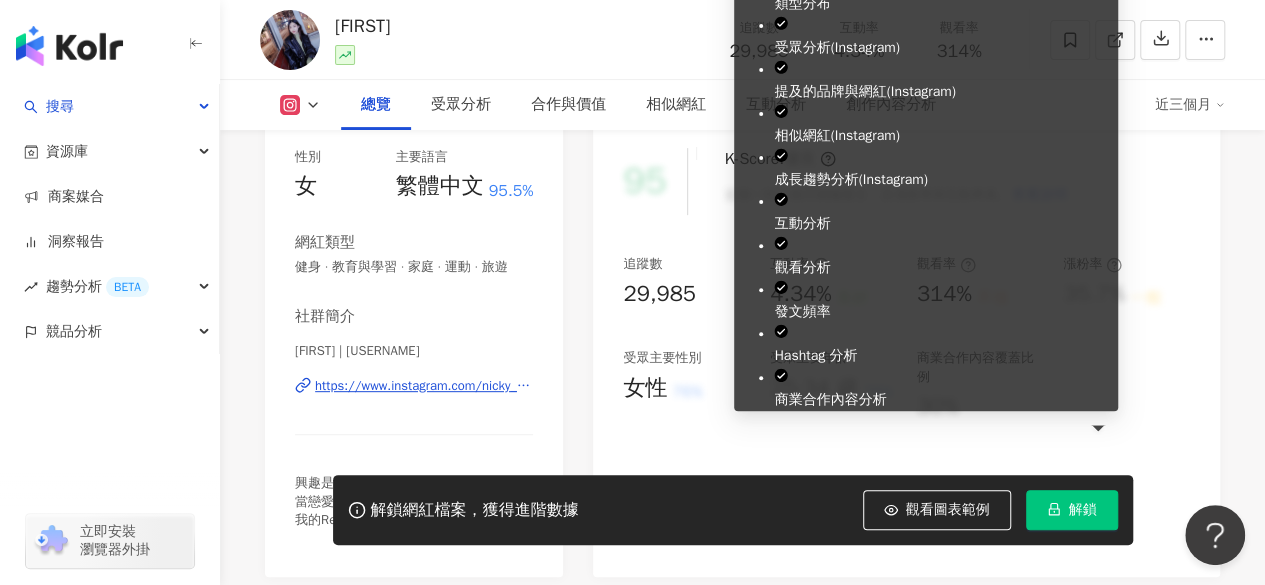 scroll, scrollTop: 200, scrollLeft: 0, axis: vertical 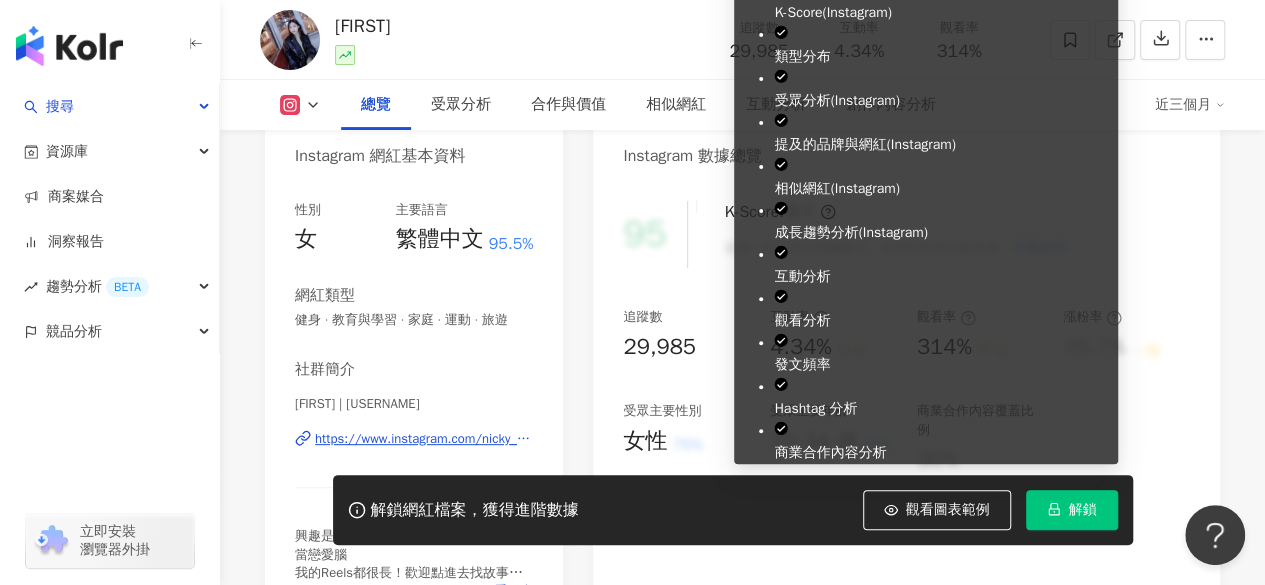 click on "解鎖" at bounding box center [1072, 510] 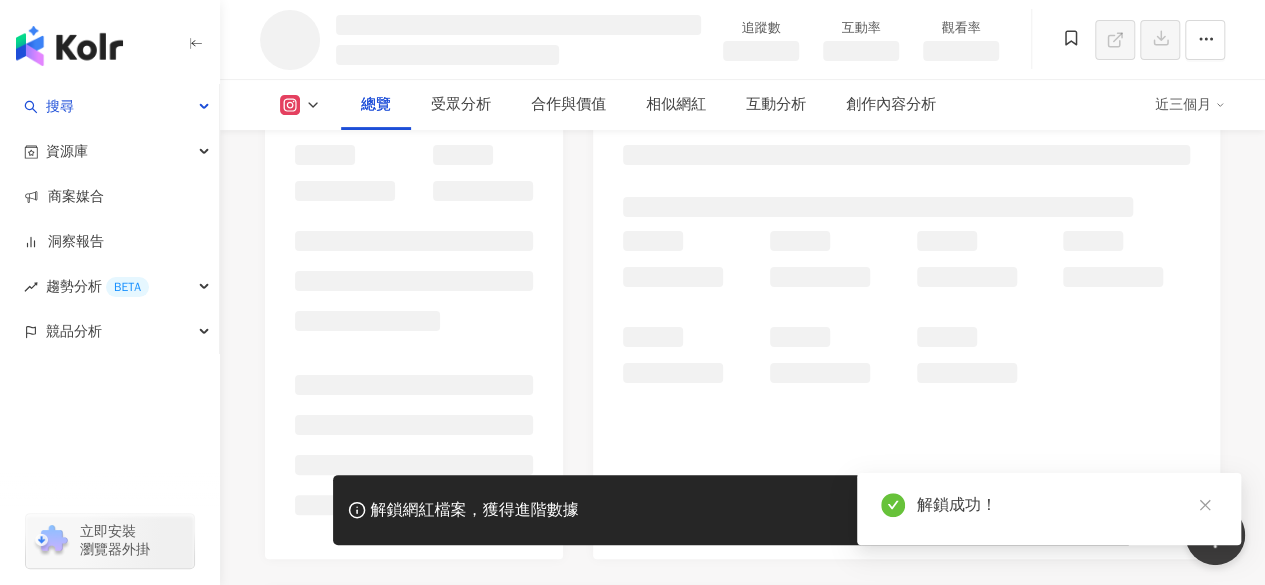 scroll, scrollTop: 242, scrollLeft: 0, axis: vertical 